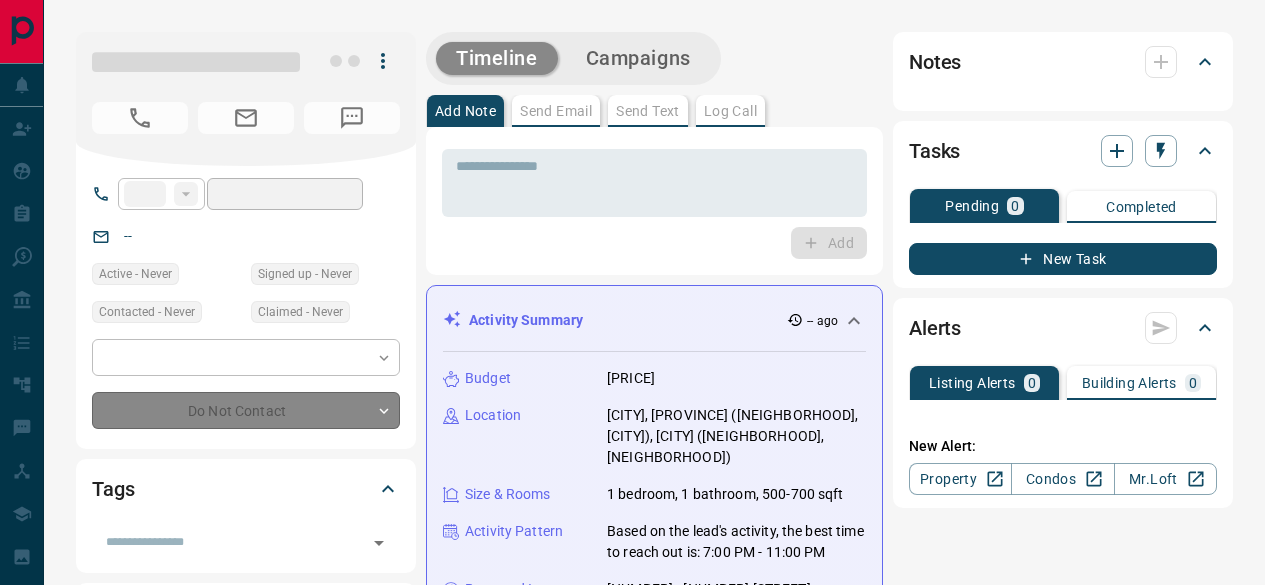 scroll, scrollTop: 0, scrollLeft: 0, axis: both 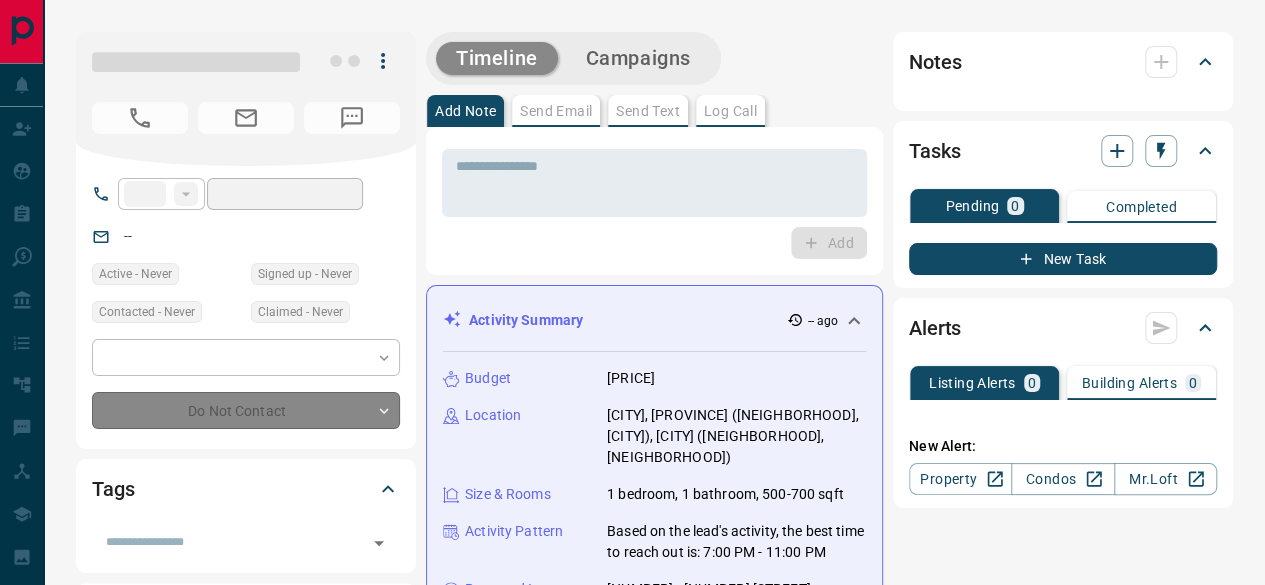 type on "**" 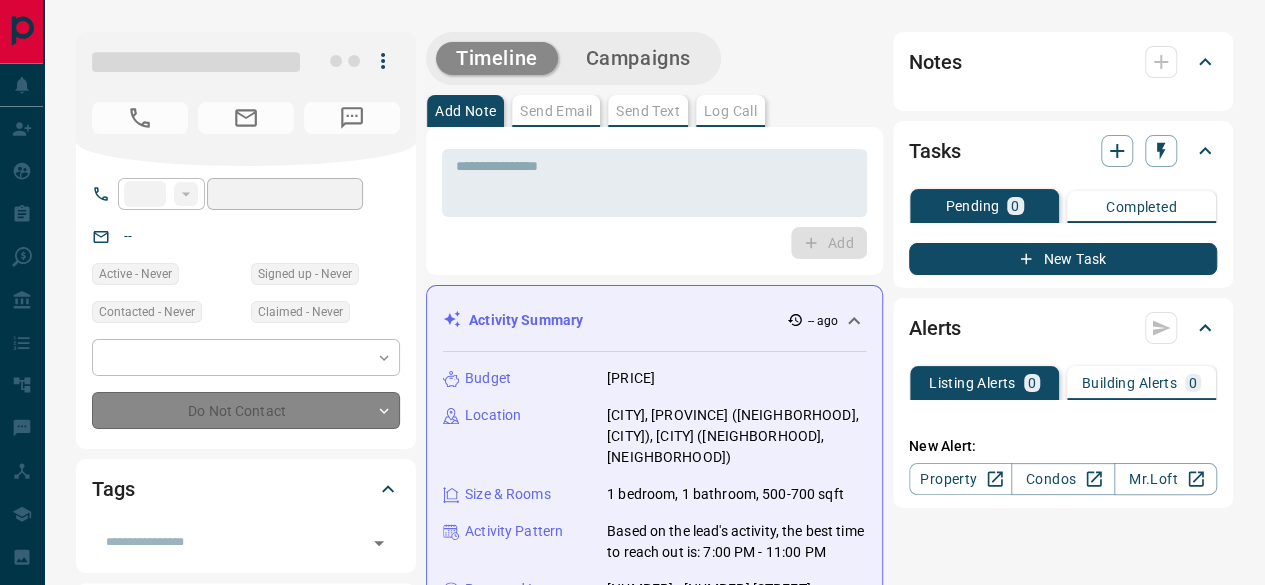type on "**********" 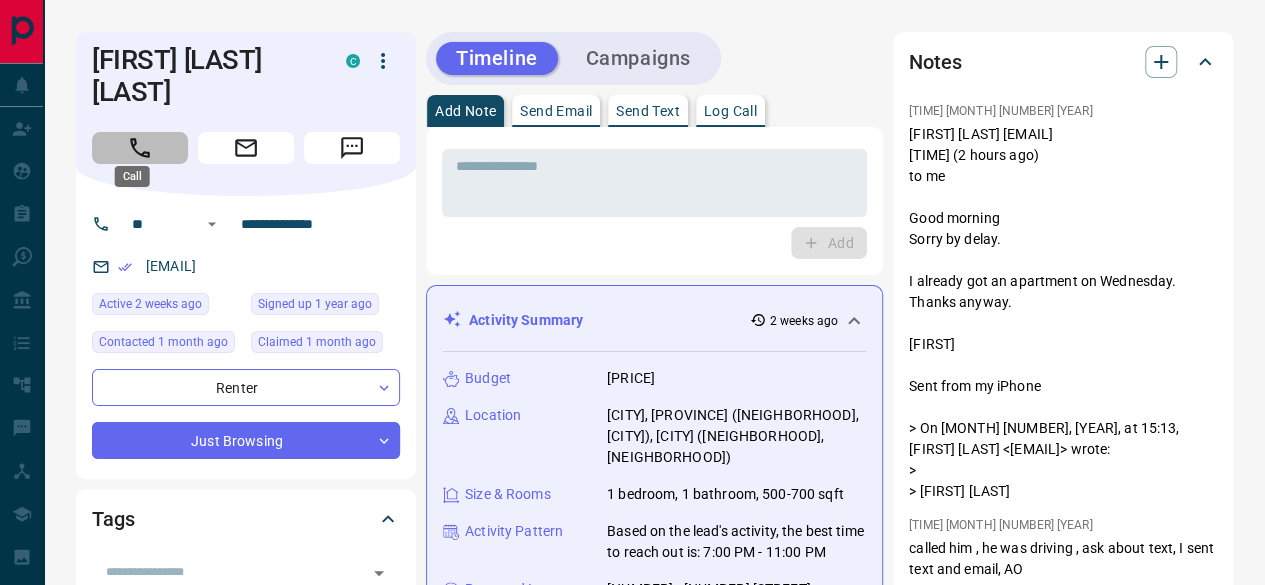 click 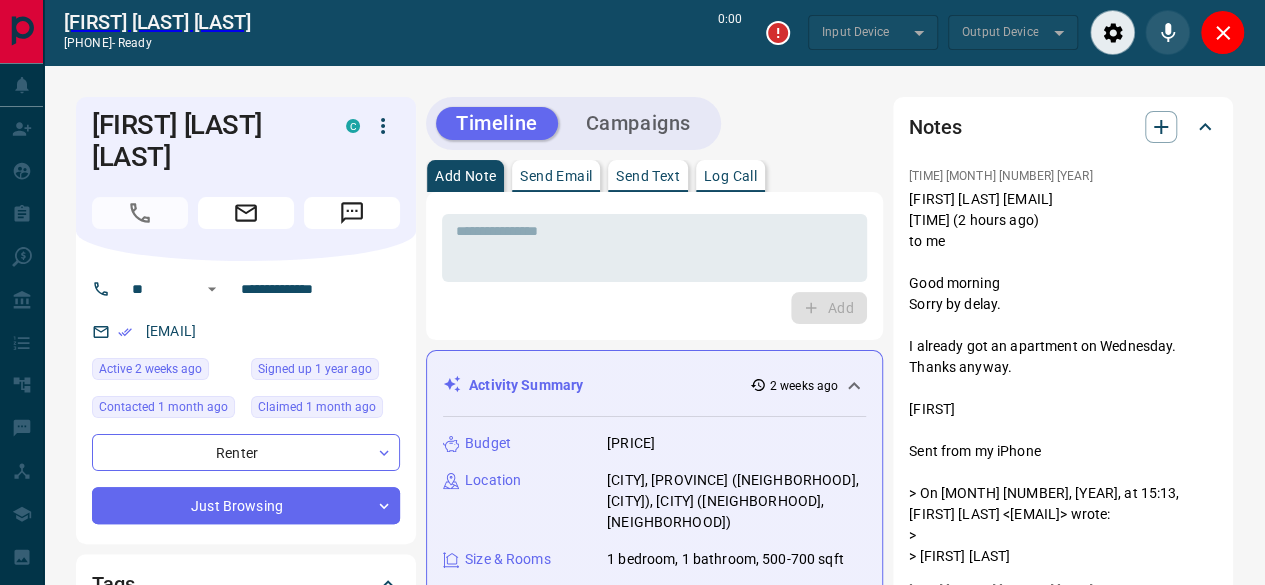 drag, startPoint x: 278, startPoint y: 150, endPoint x: 55, endPoint y: 126, distance: 224.28777 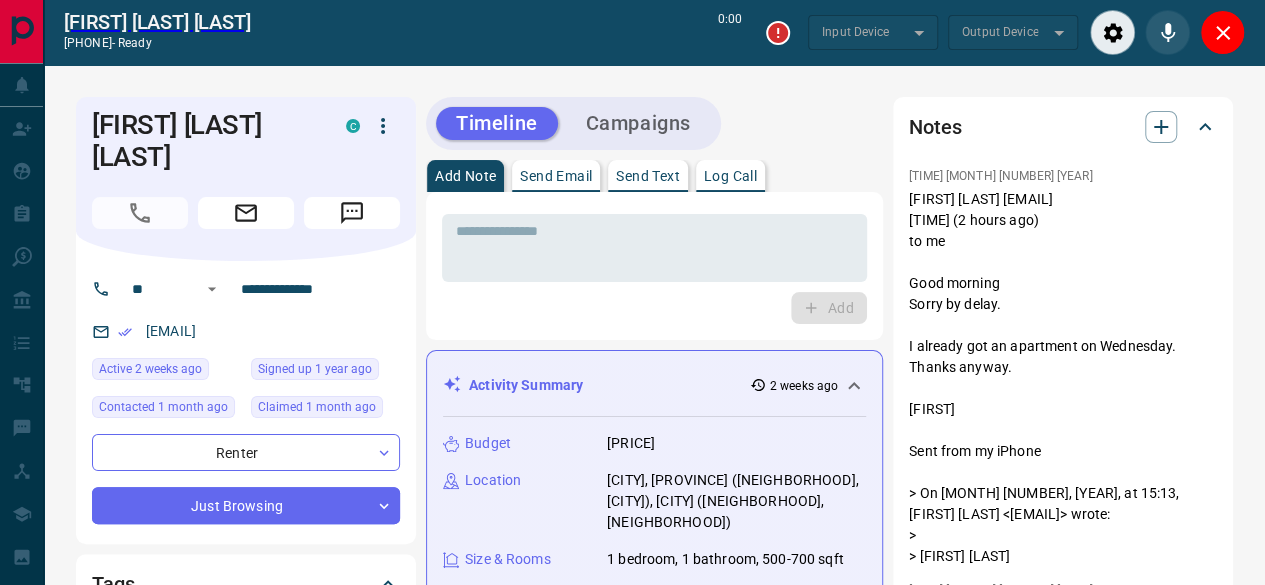 type on "*******" 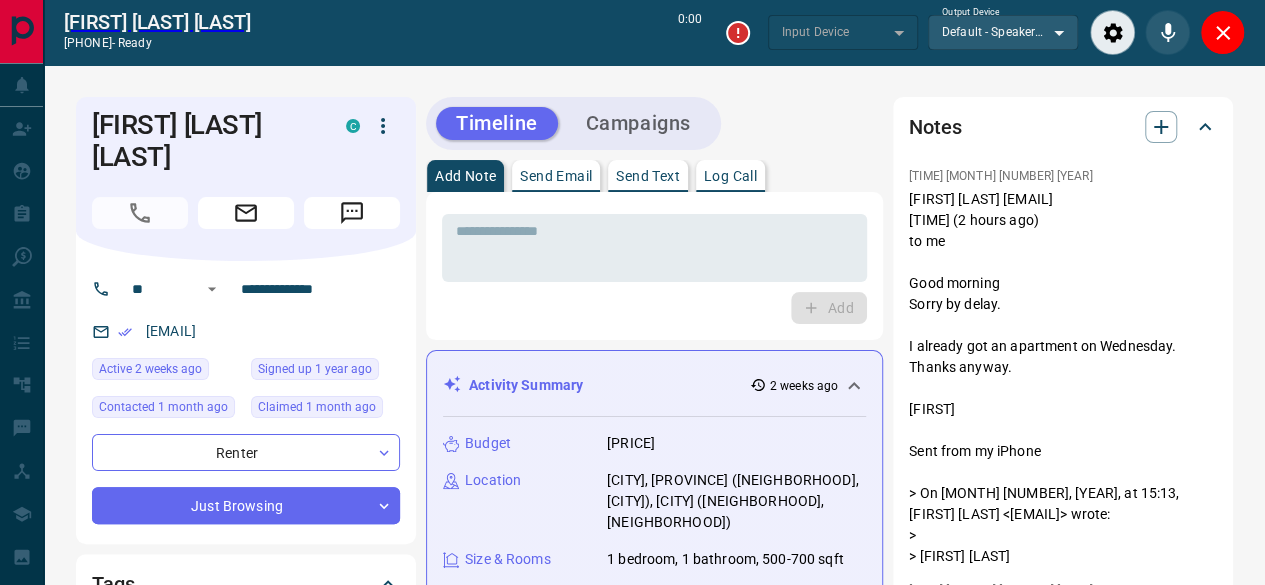 type on "*******" 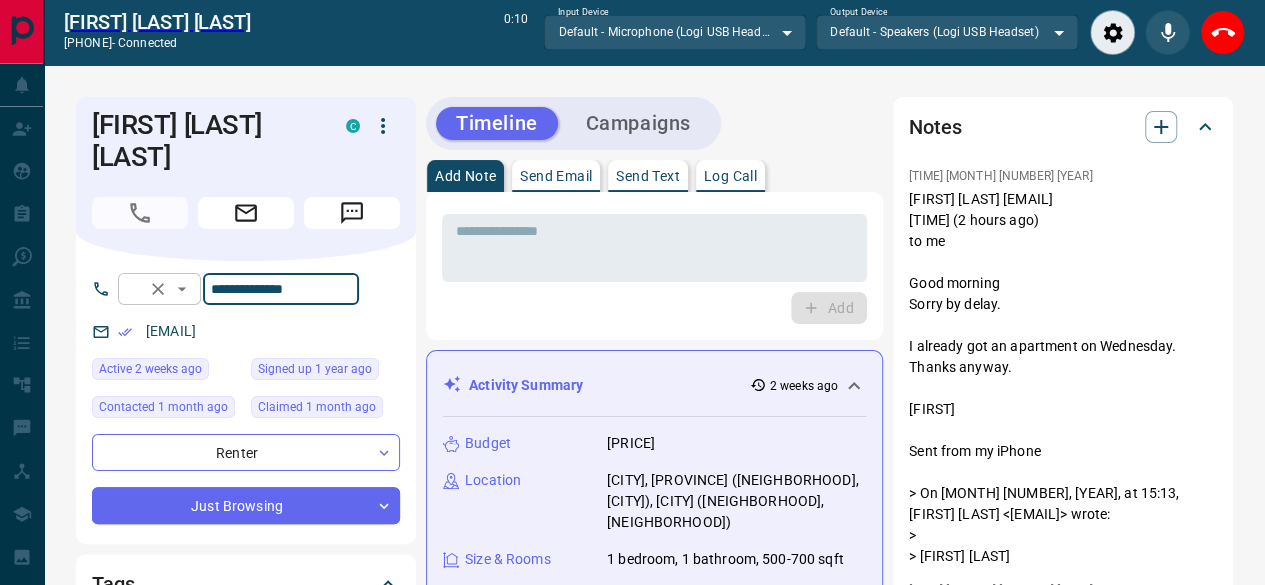 drag, startPoint x: 288, startPoint y: 283, endPoint x: 222, endPoint y: 284, distance: 66.007576 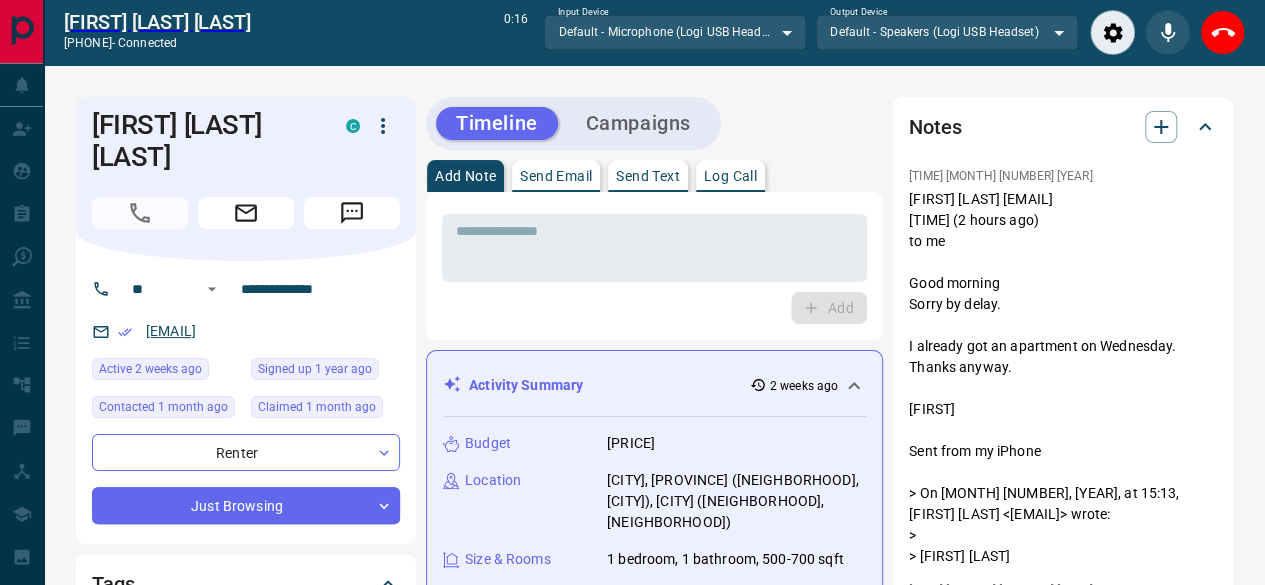 drag, startPoint x: 328, startPoint y: 320, endPoint x: 138, endPoint y: 327, distance: 190.1289 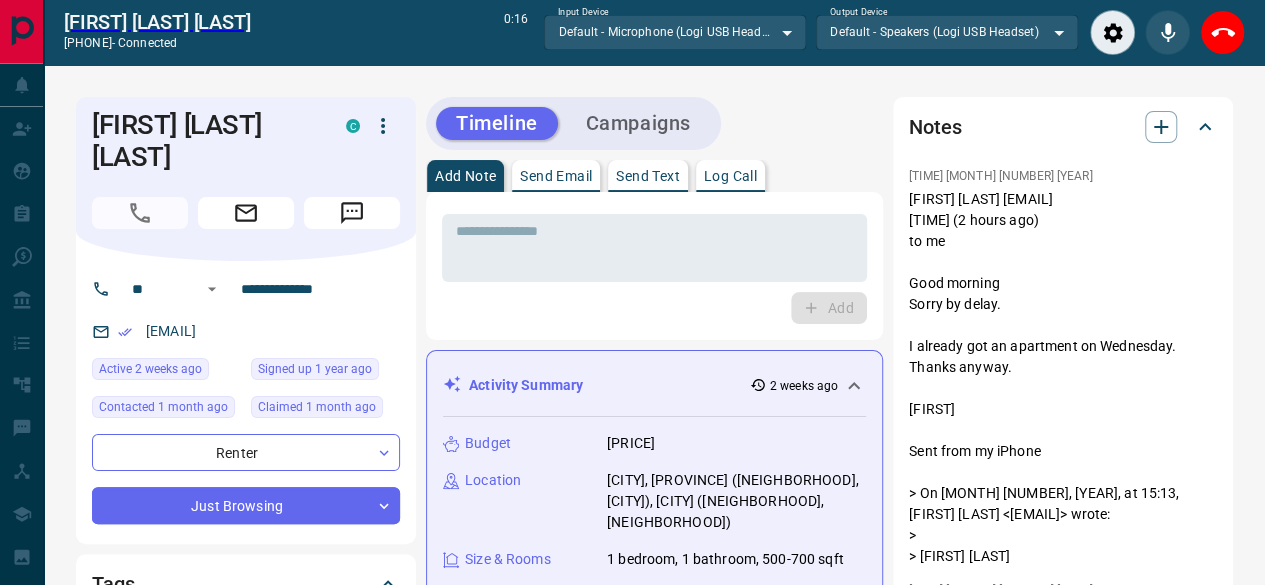 copy on "[EMAIL]" 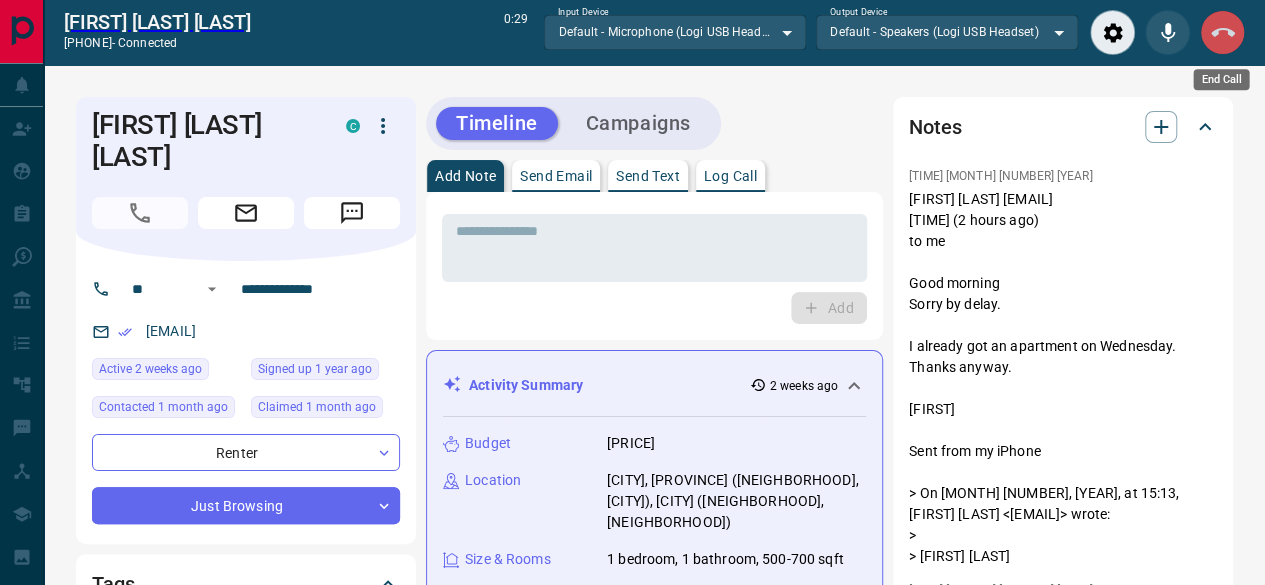 click 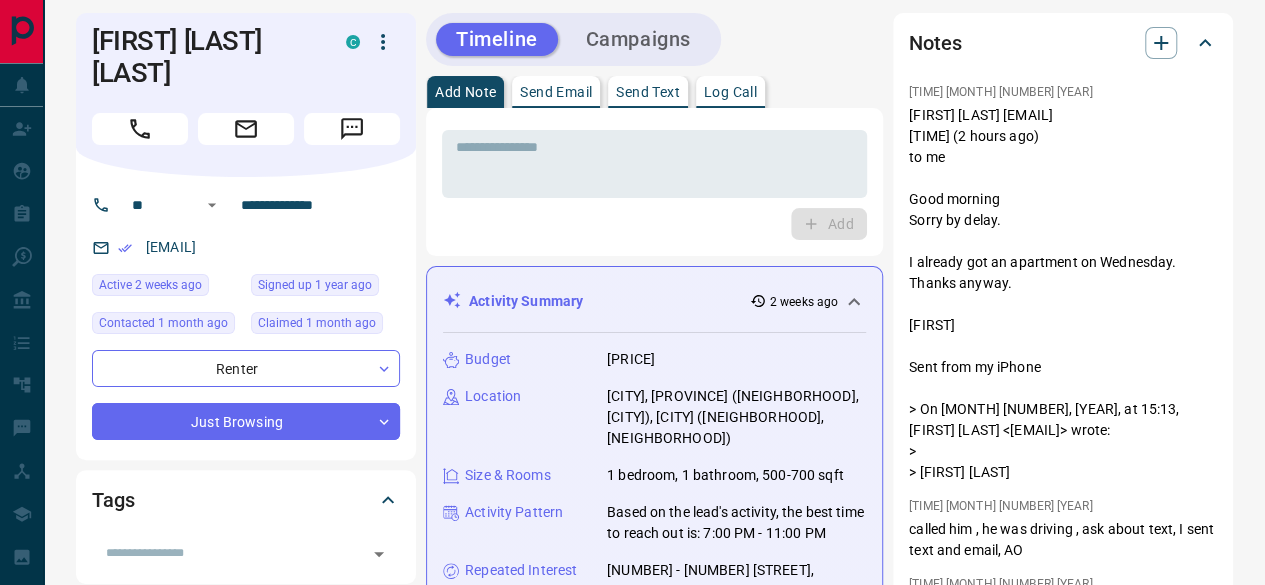 scroll, scrollTop: 0, scrollLeft: 0, axis: both 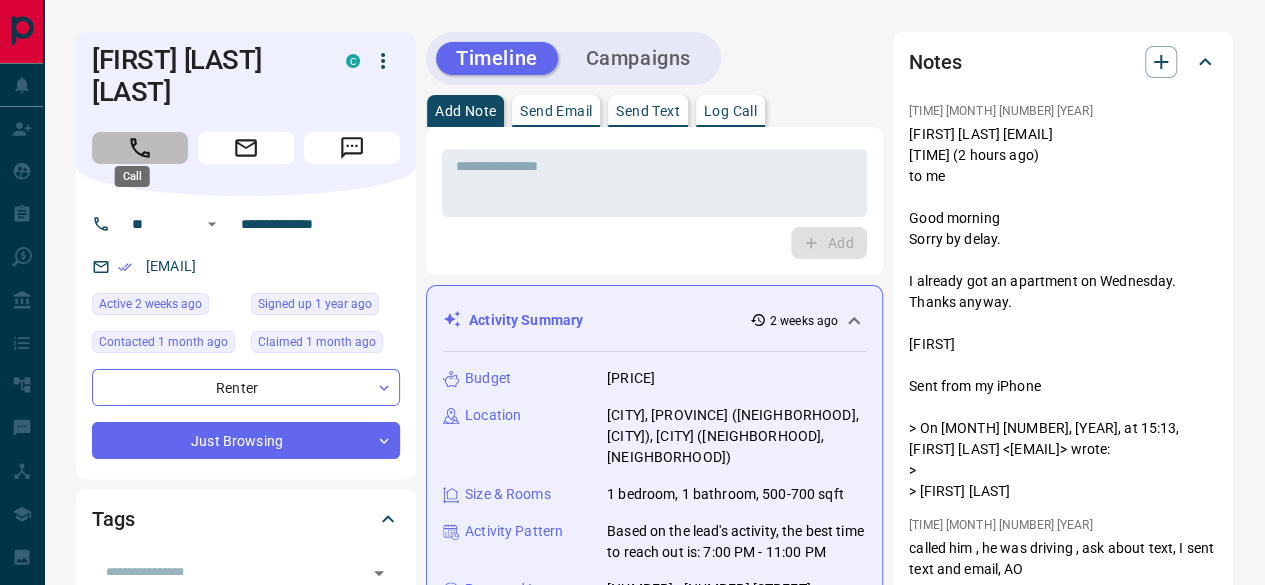 click at bounding box center [140, 148] 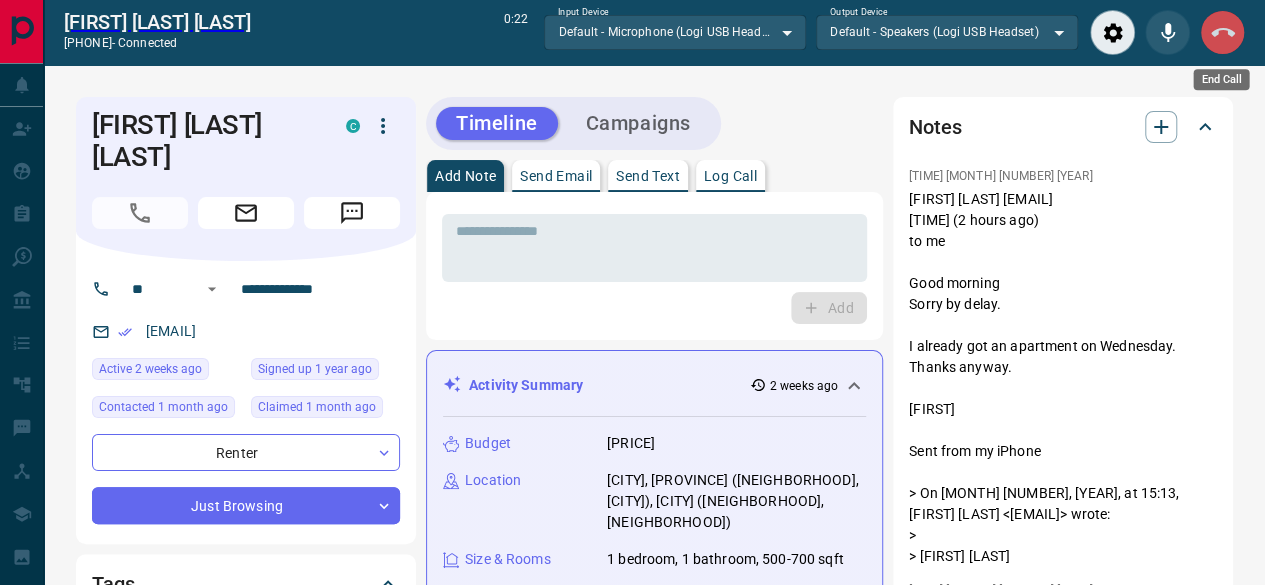 click 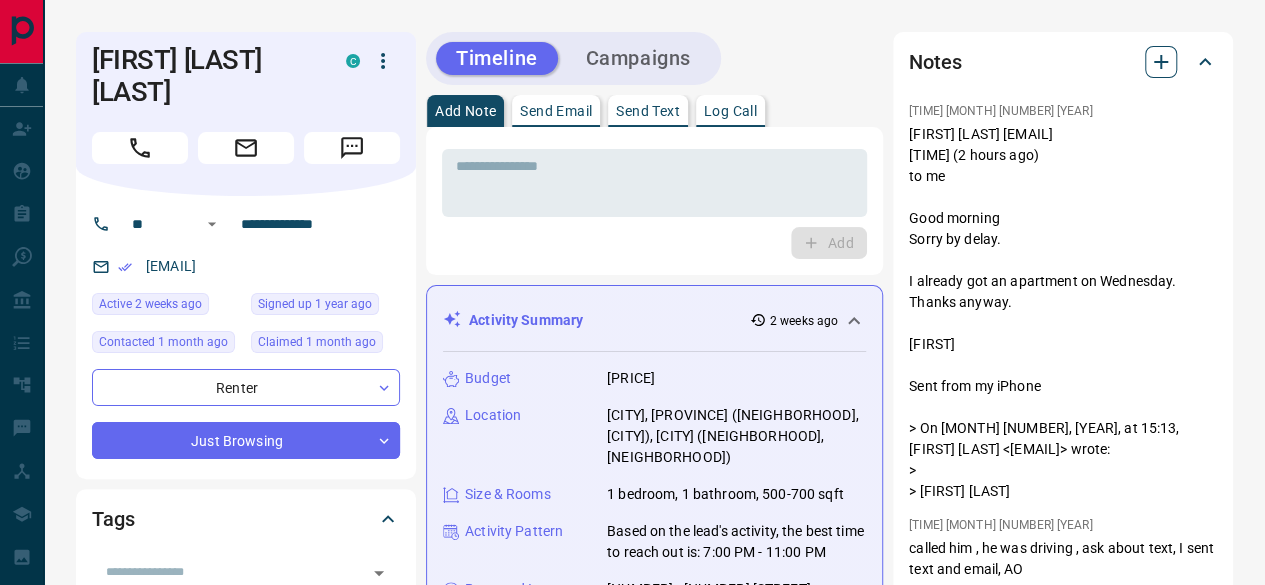 click 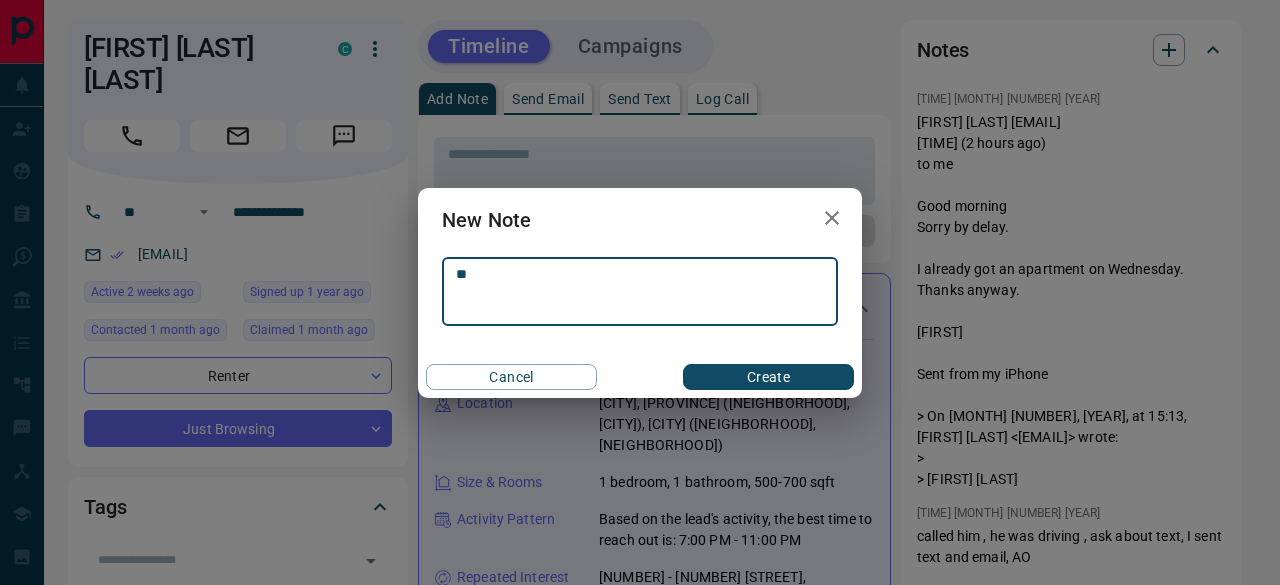 type on "*" 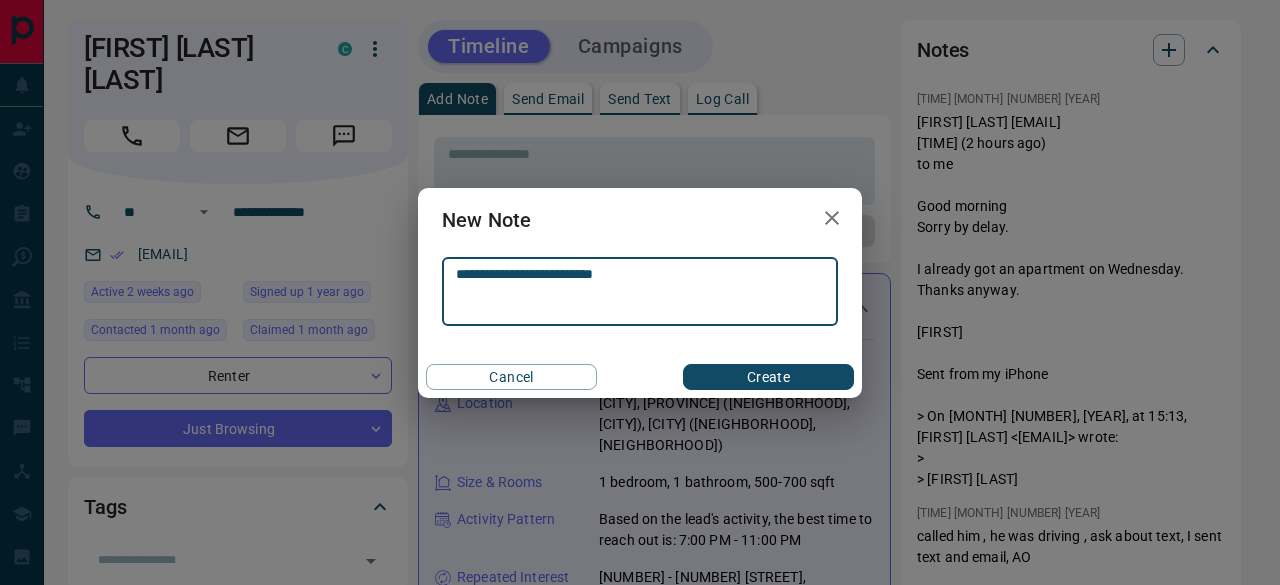 type on "**********" 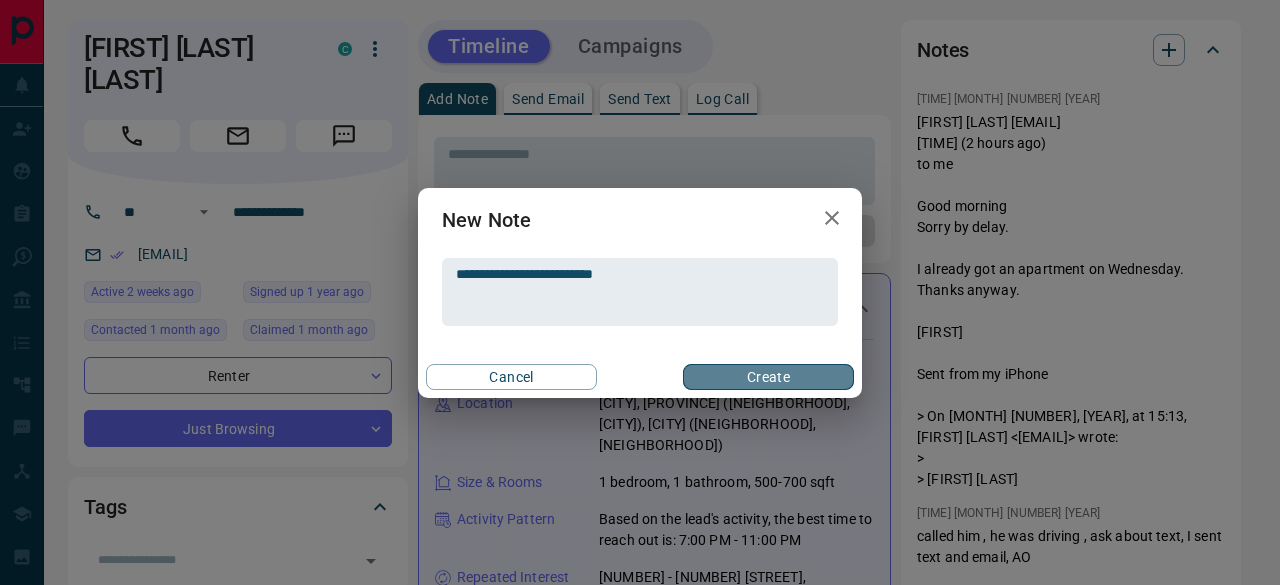 drag, startPoint x: 791, startPoint y: 373, endPoint x: 627, endPoint y: 241, distance: 210.52316 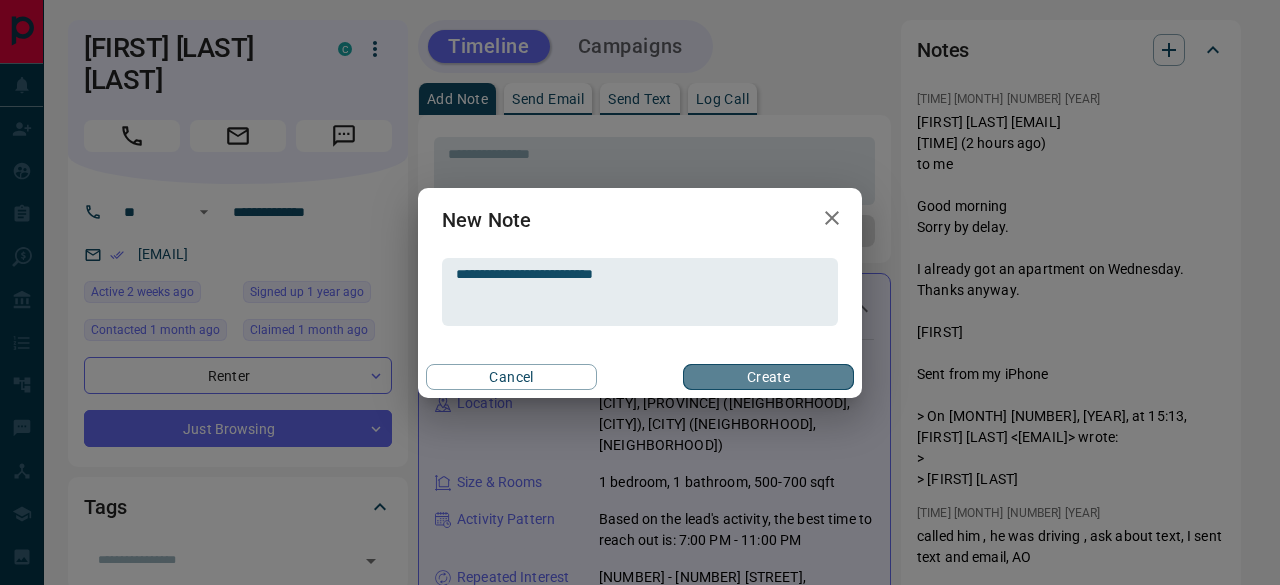 click on "Create" at bounding box center [768, 377] 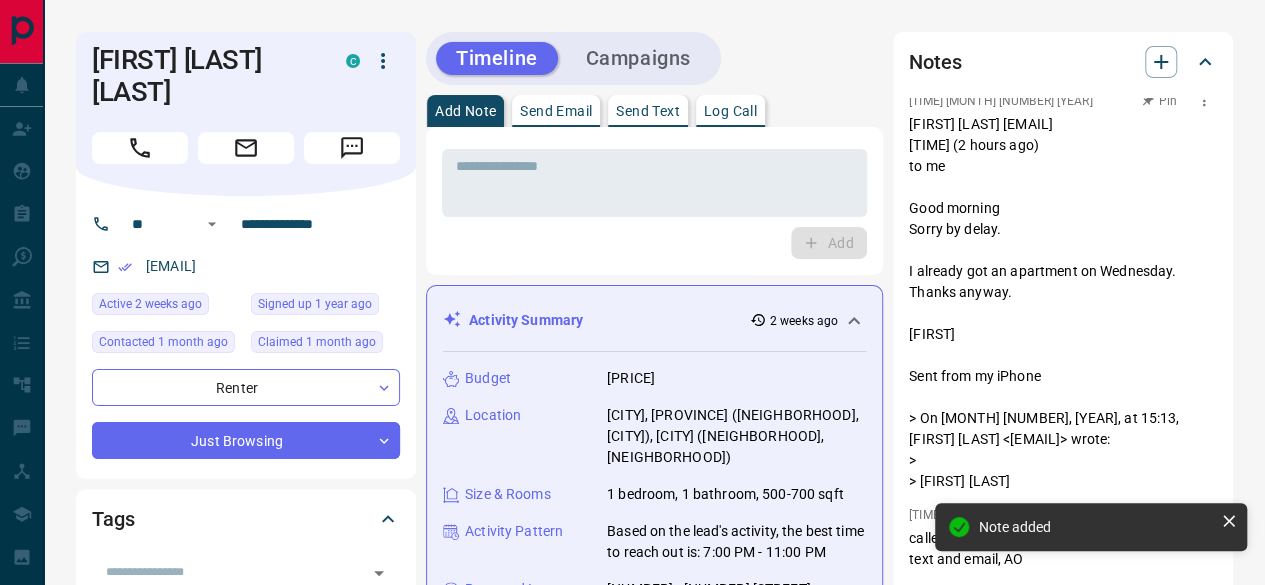 scroll, scrollTop: 97, scrollLeft: 0, axis: vertical 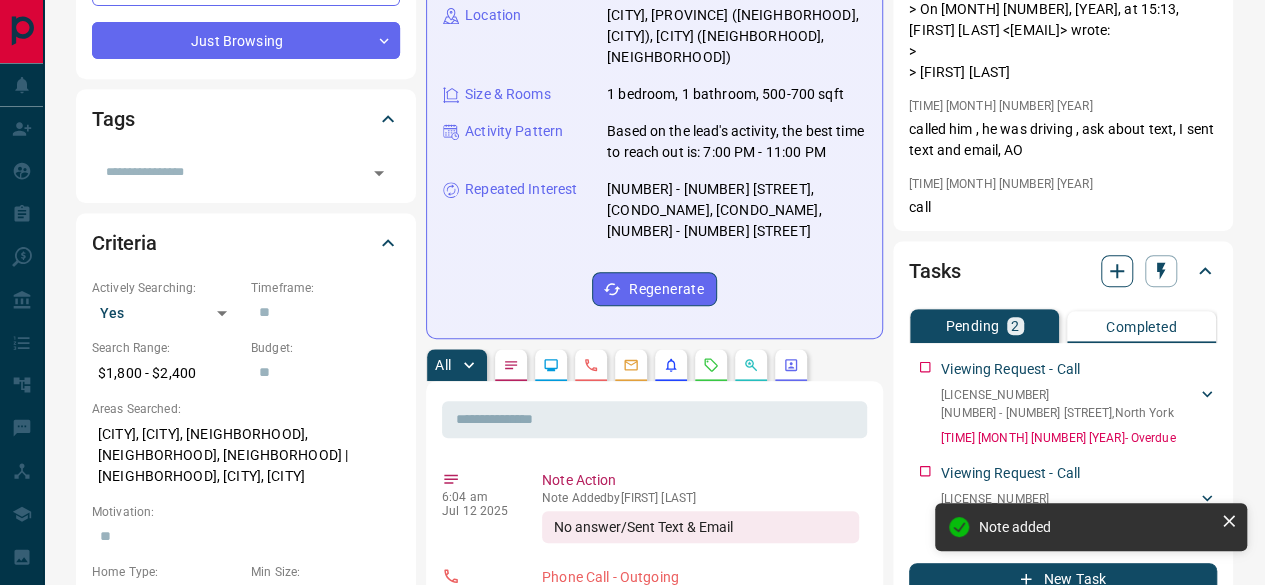 click 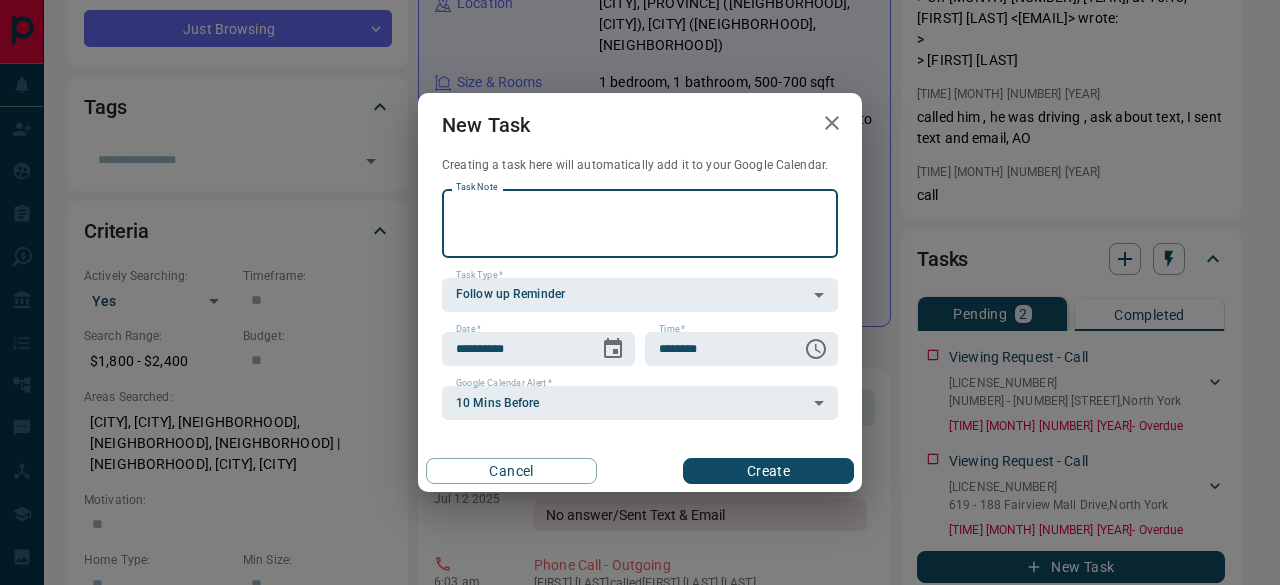 click on "Task Note" at bounding box center (640, 223) 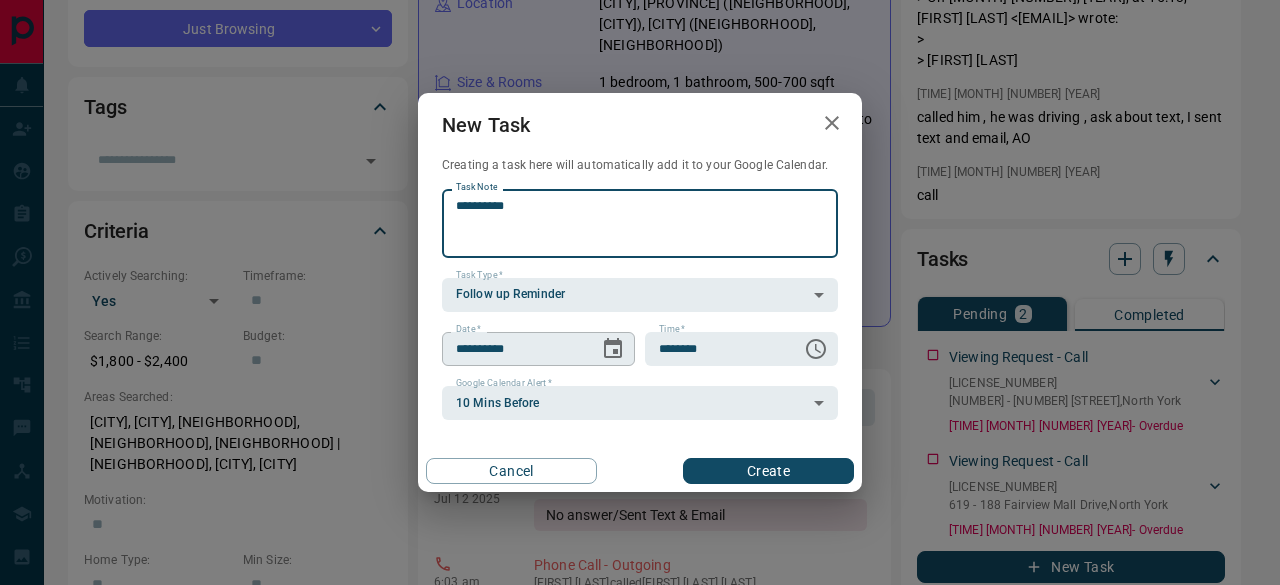 type on "*********" 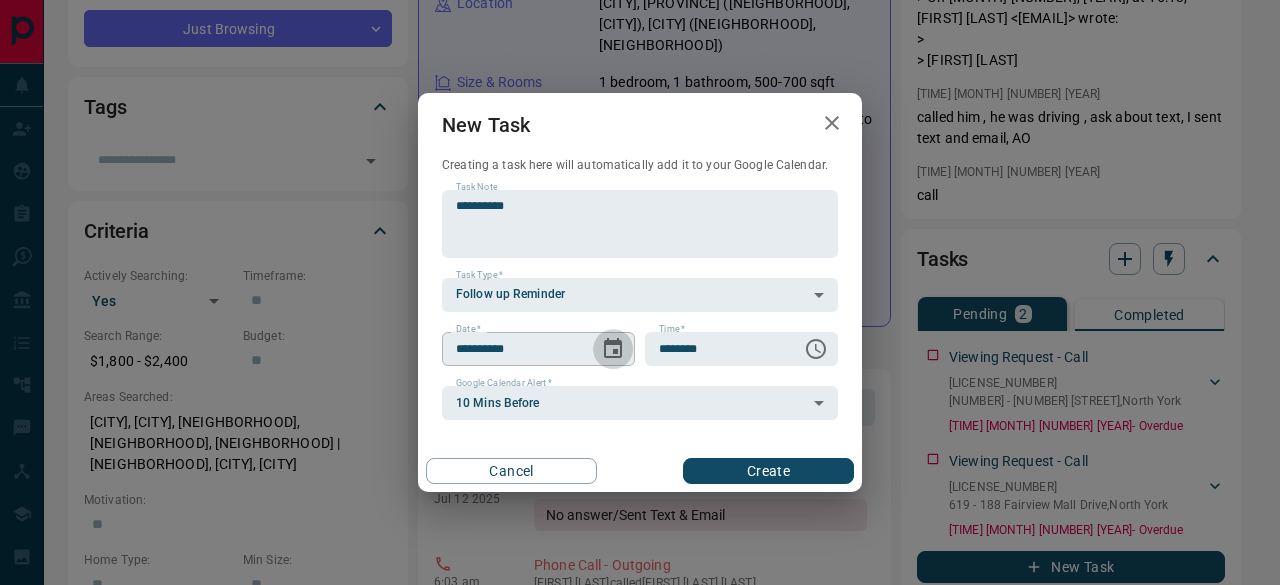 click 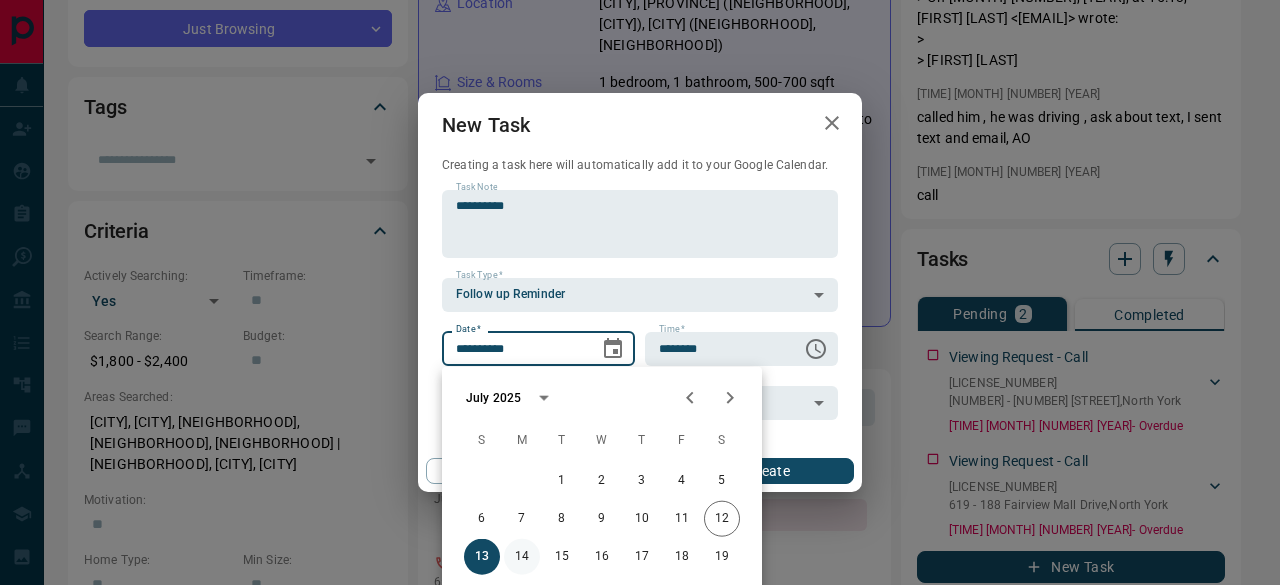 click on "14" at bounding box center [522, 557] 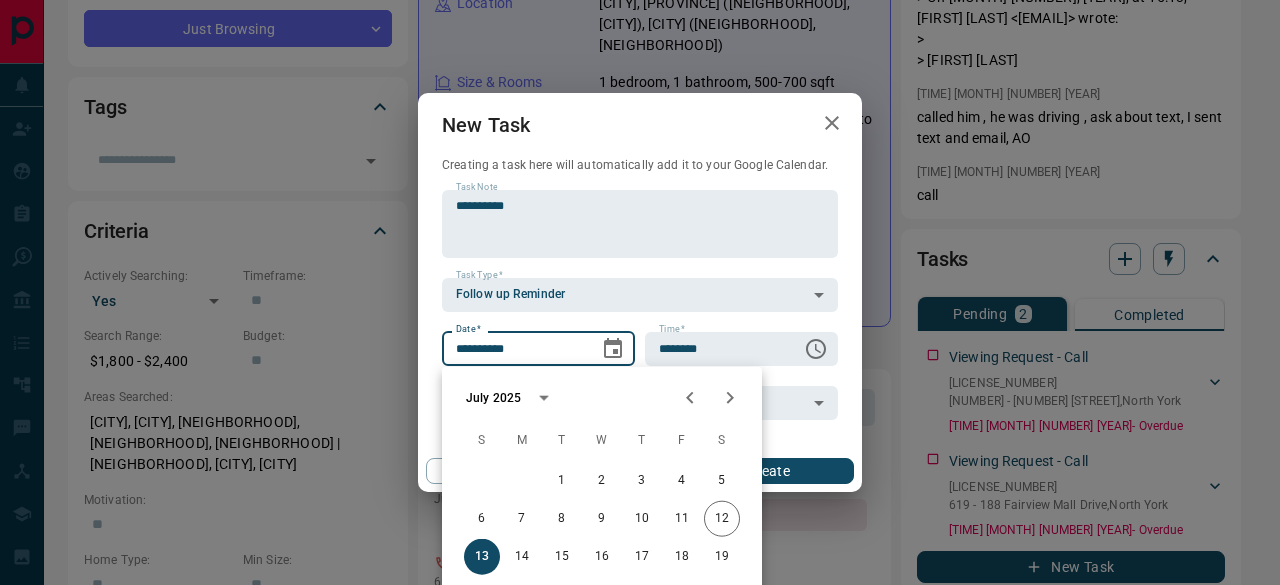 type on "**********" 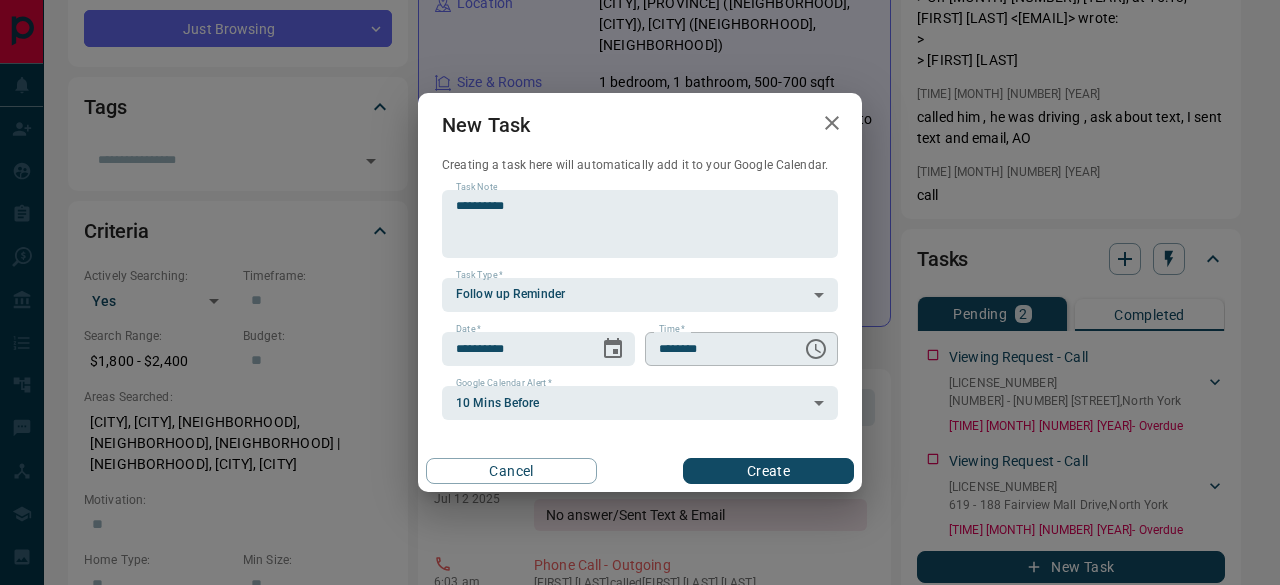 click at bounding box center [816, 349] 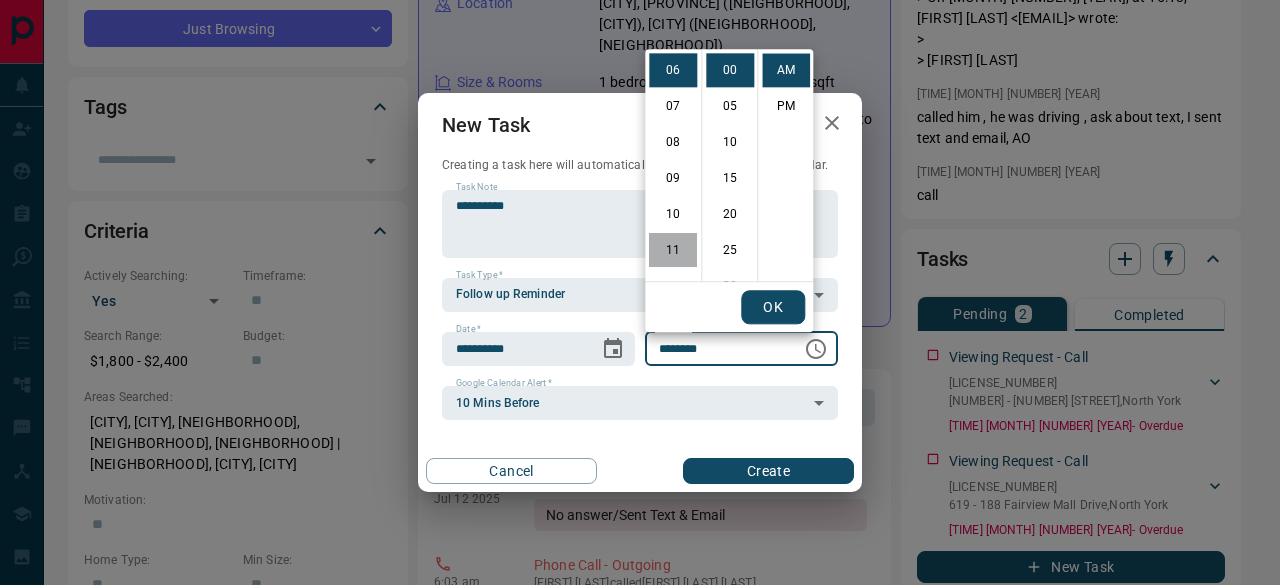 click on "11" at bounding box center (673, 250) 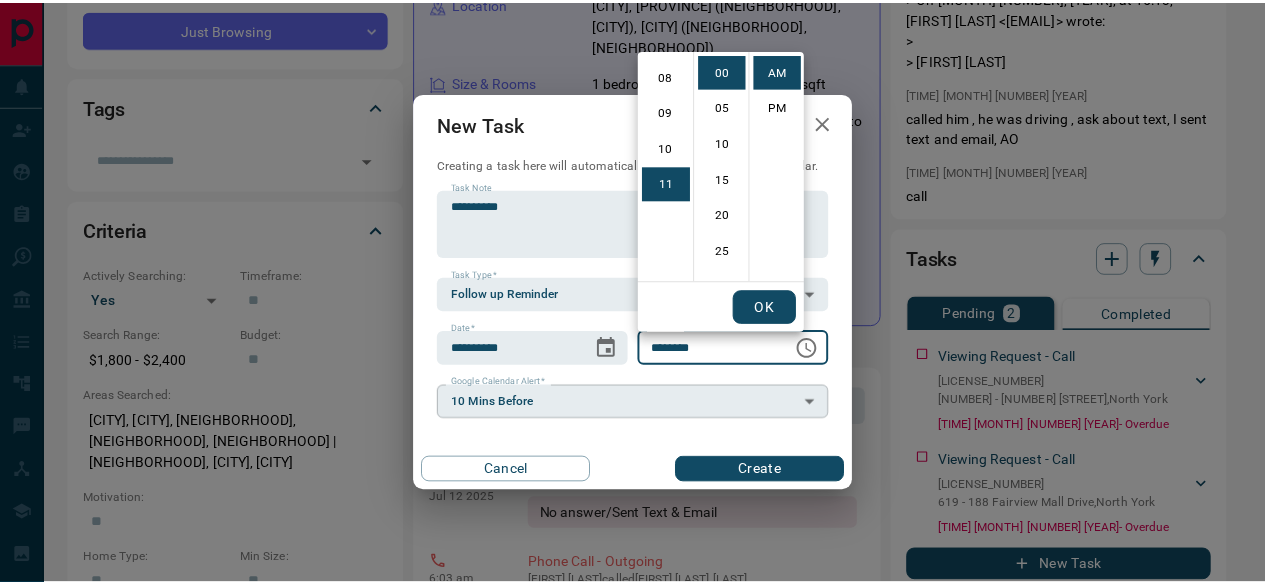 scroll, scrollTop: 390, scrollLeft: 0, axis: vertical 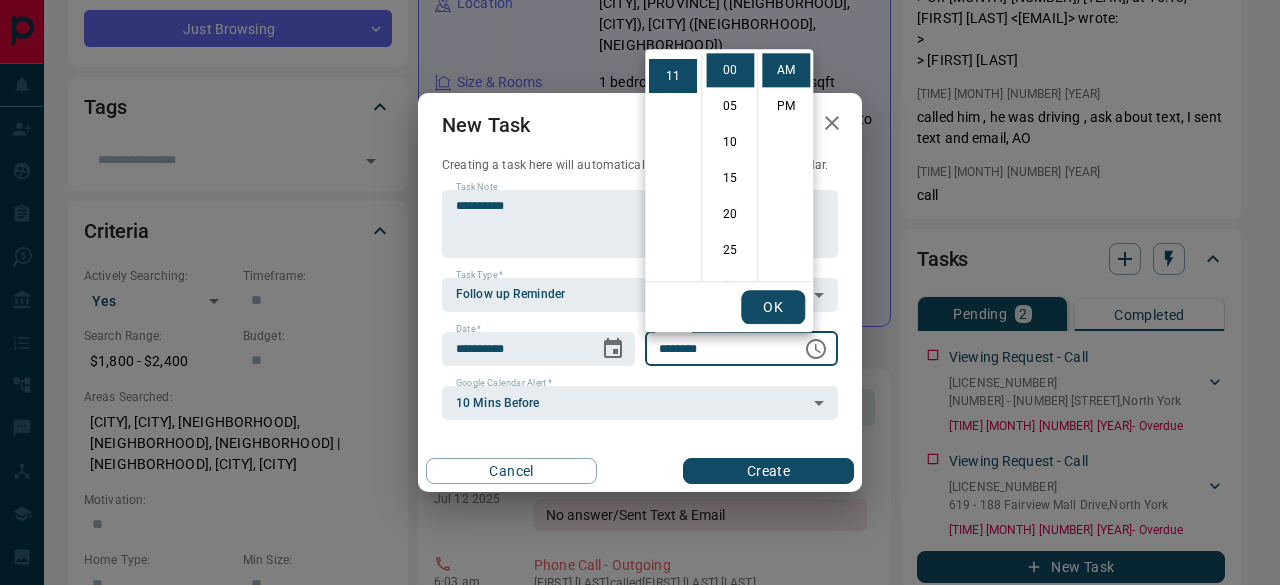click on "Create" at bounding box center [768, 471] 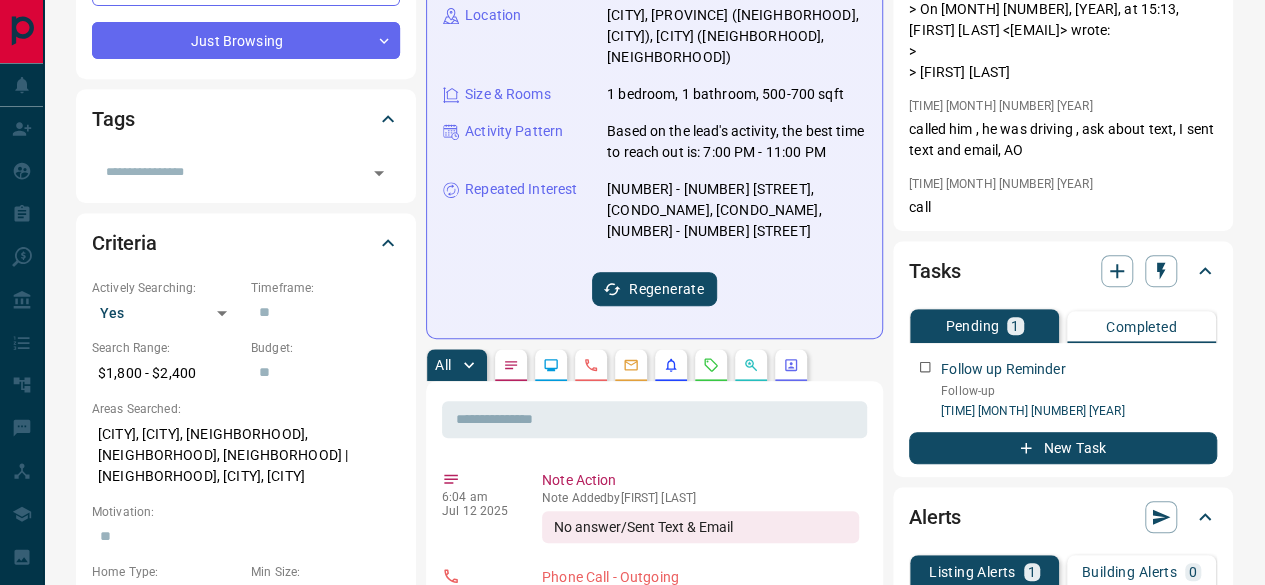 scroll, scrollTop: 0, scrollLeft: 0, axis: both 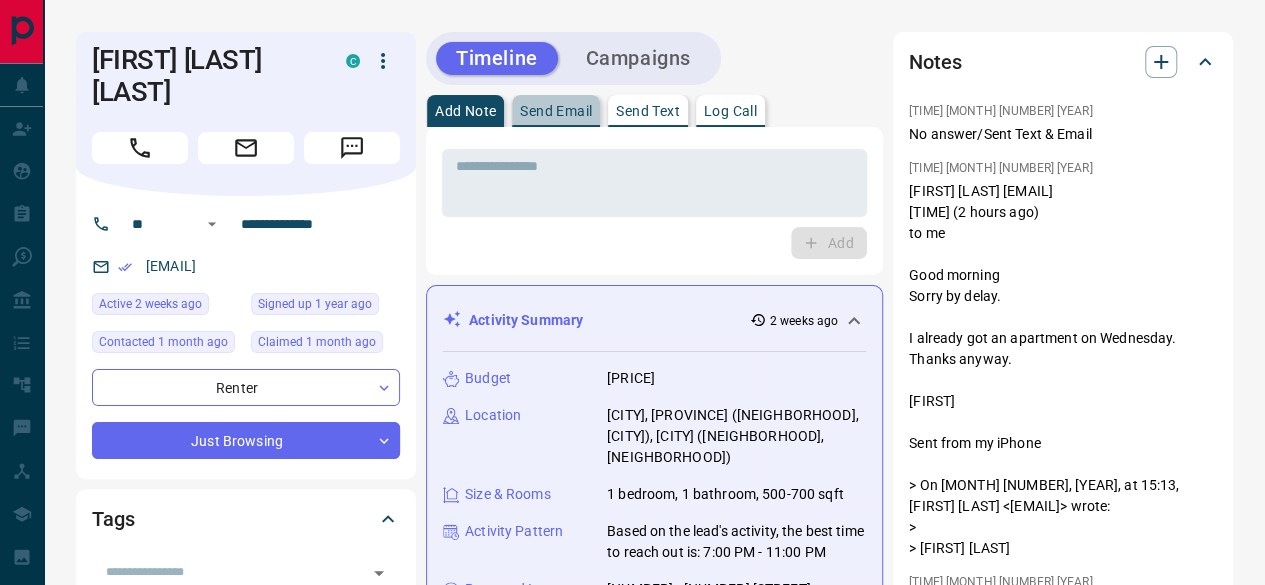 click on "Send Email" at bounding box center [556, 111] 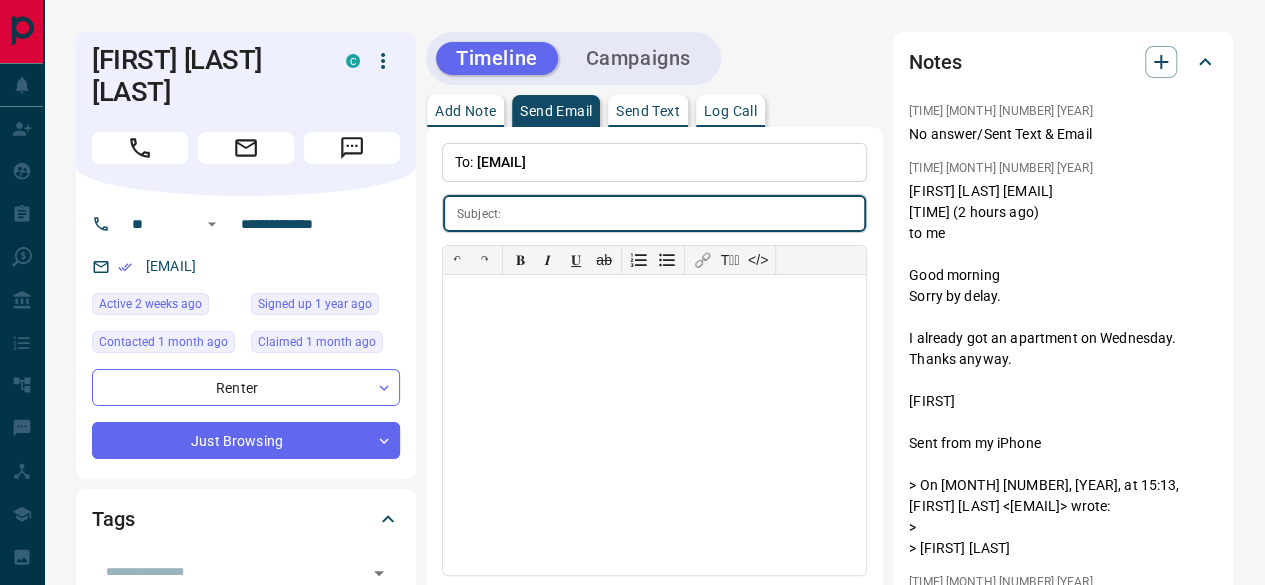 click at bounding box center (687, 213) 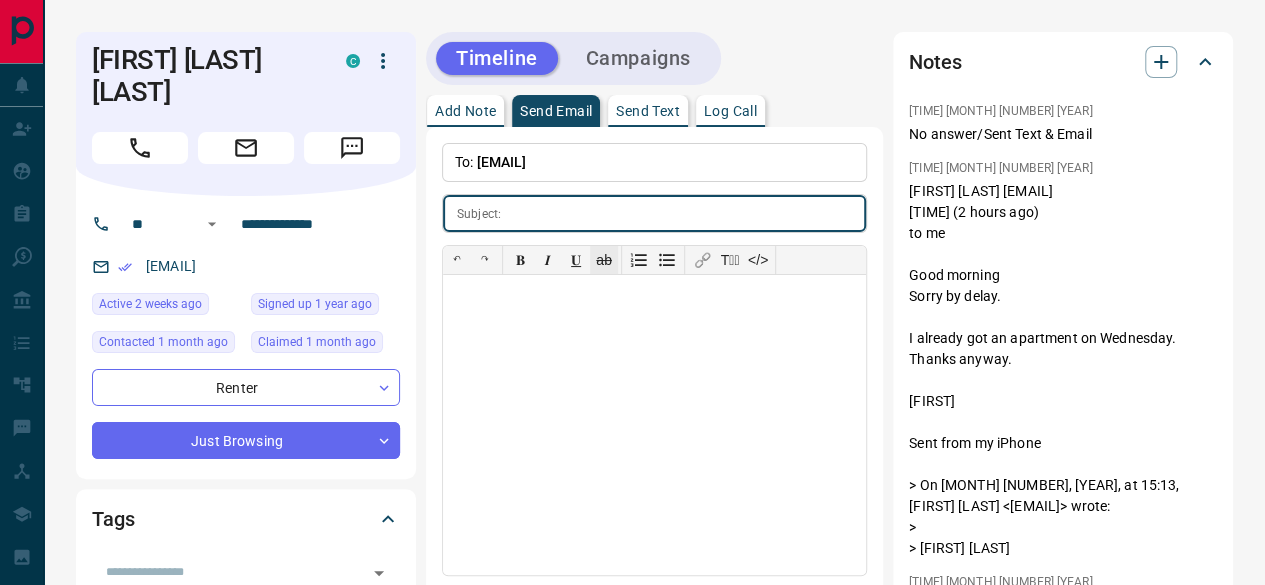 paste on "**********" 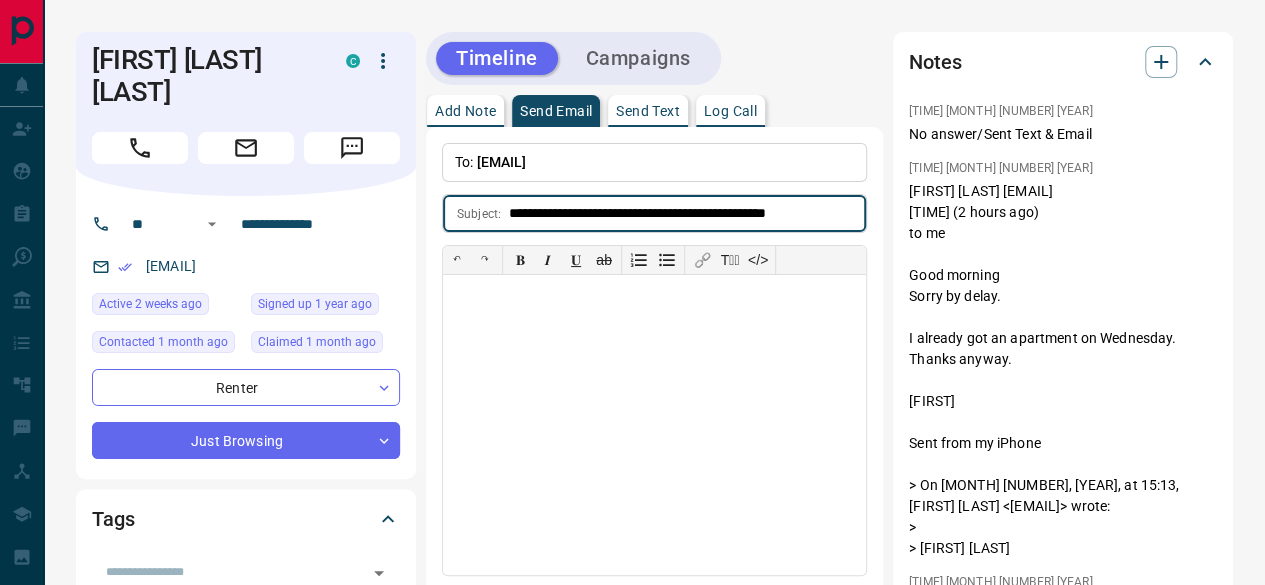 type on "**********" 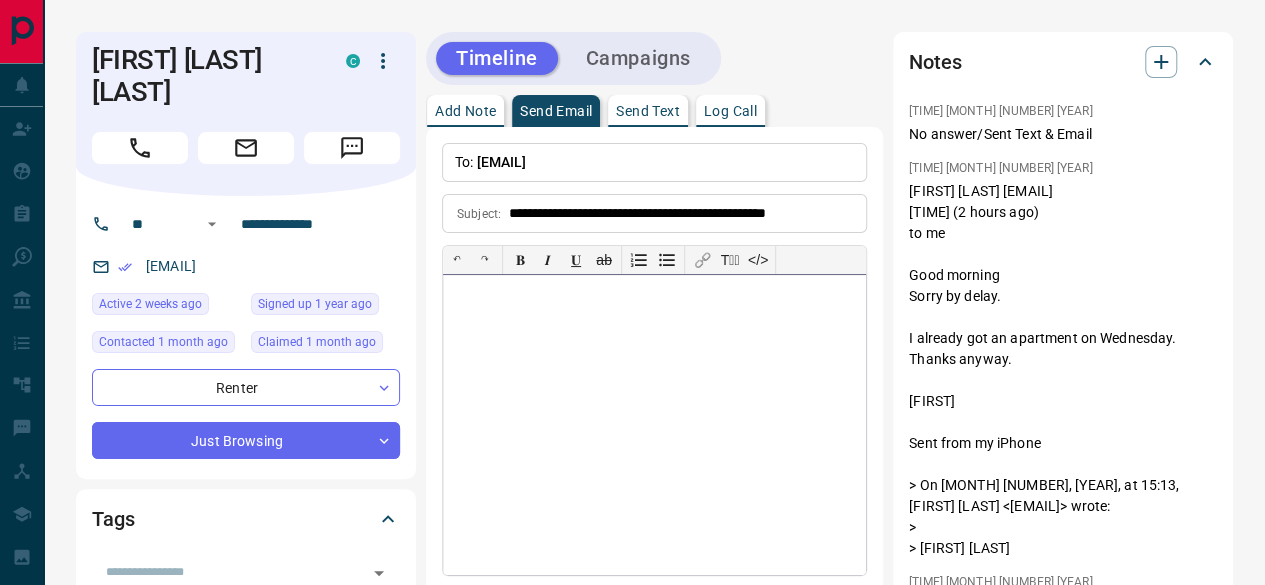 click at bounding box center (654, 425) 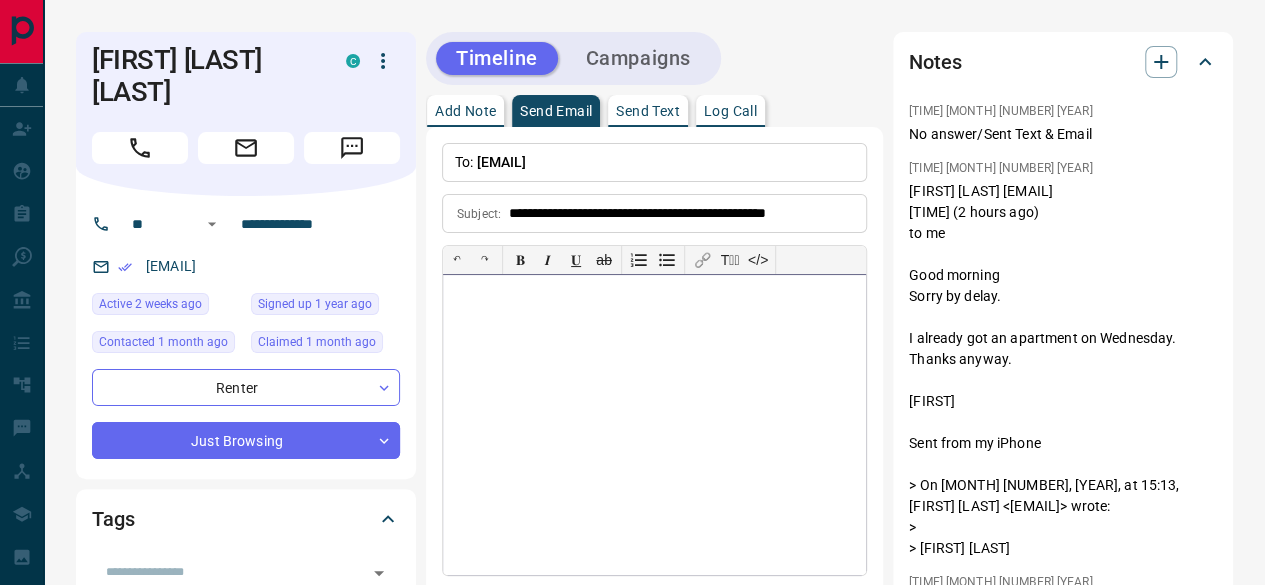 click at bounding box center [654, 425] 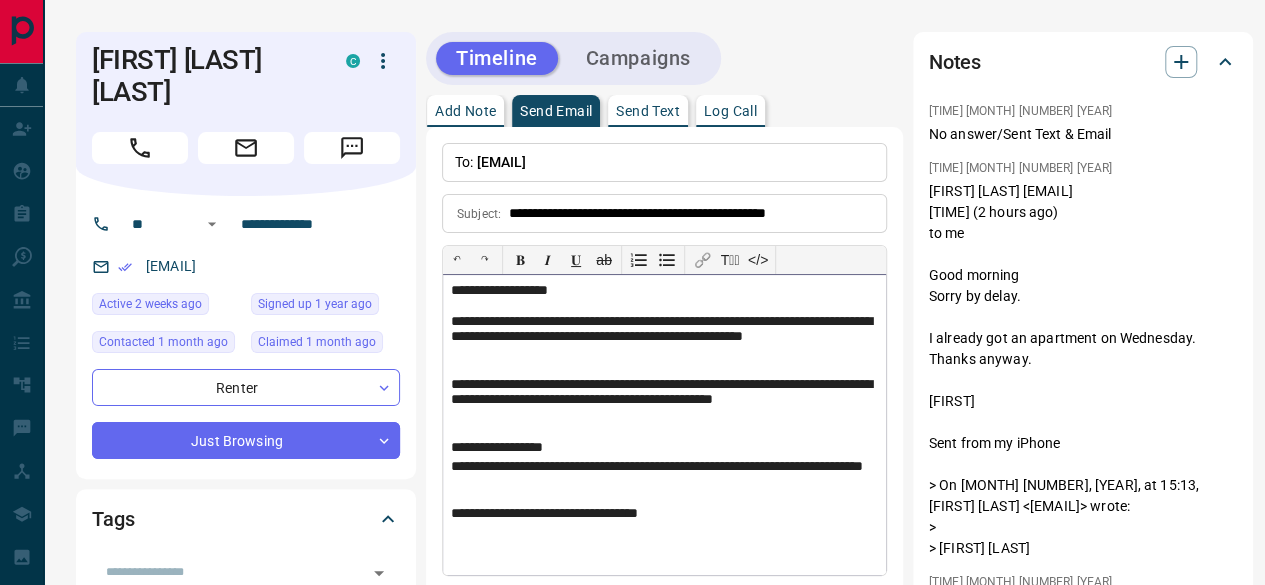 click on "**********" at bounding box center [664, 338] 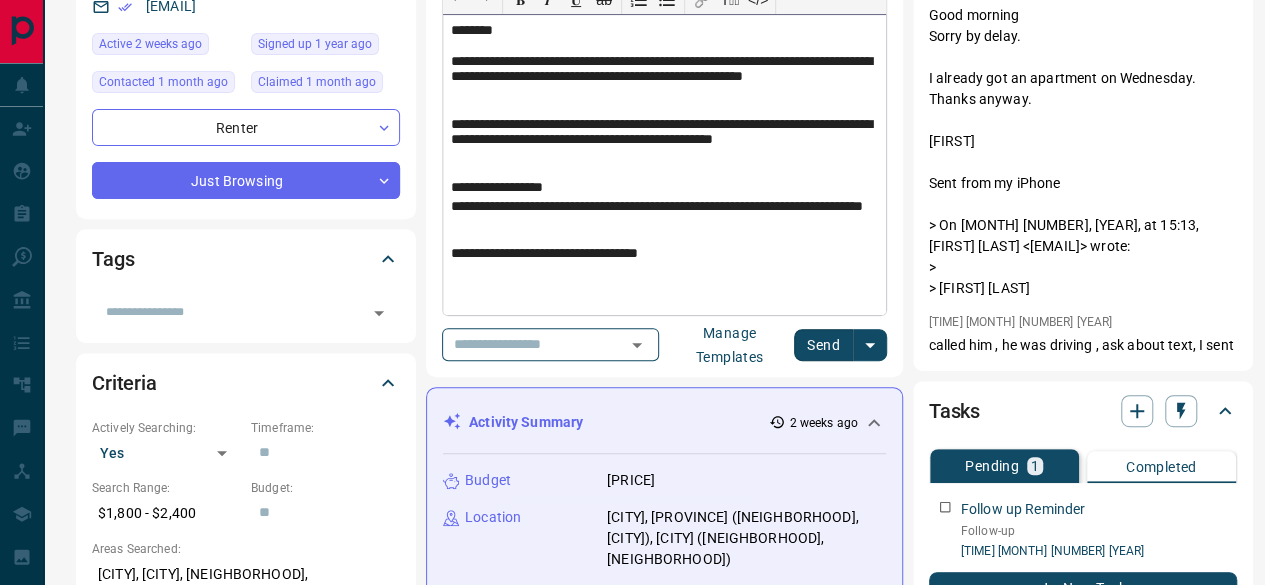 scroll, scrollTop: 200, scrollLeft: 0, axis: vertical 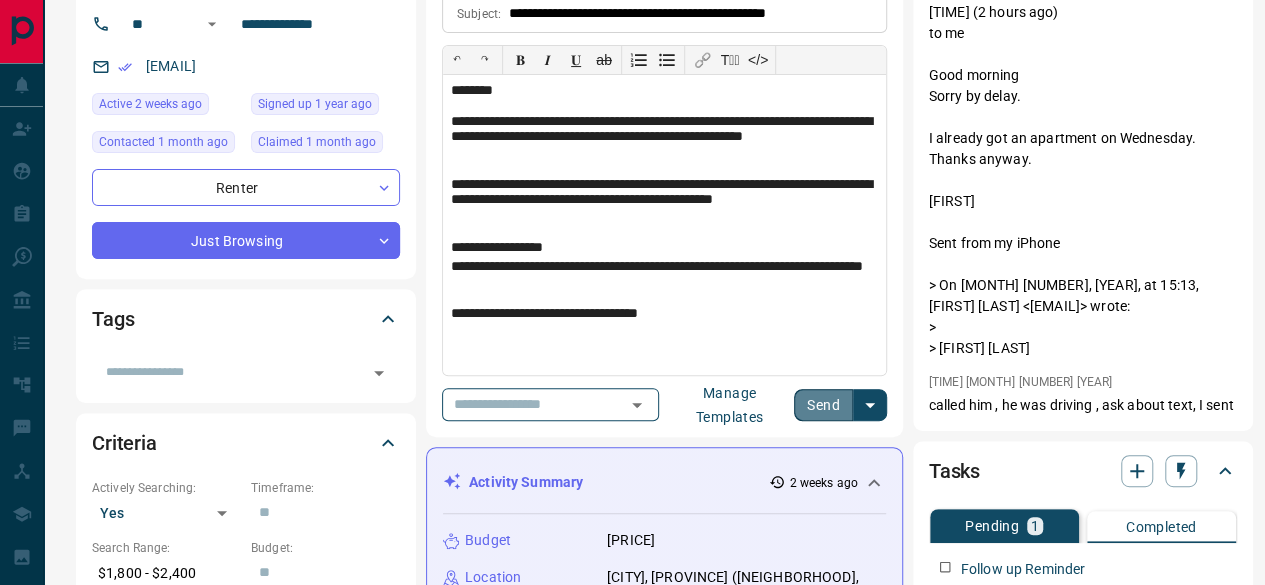 click on "Send" at bounding box center (823, 405) 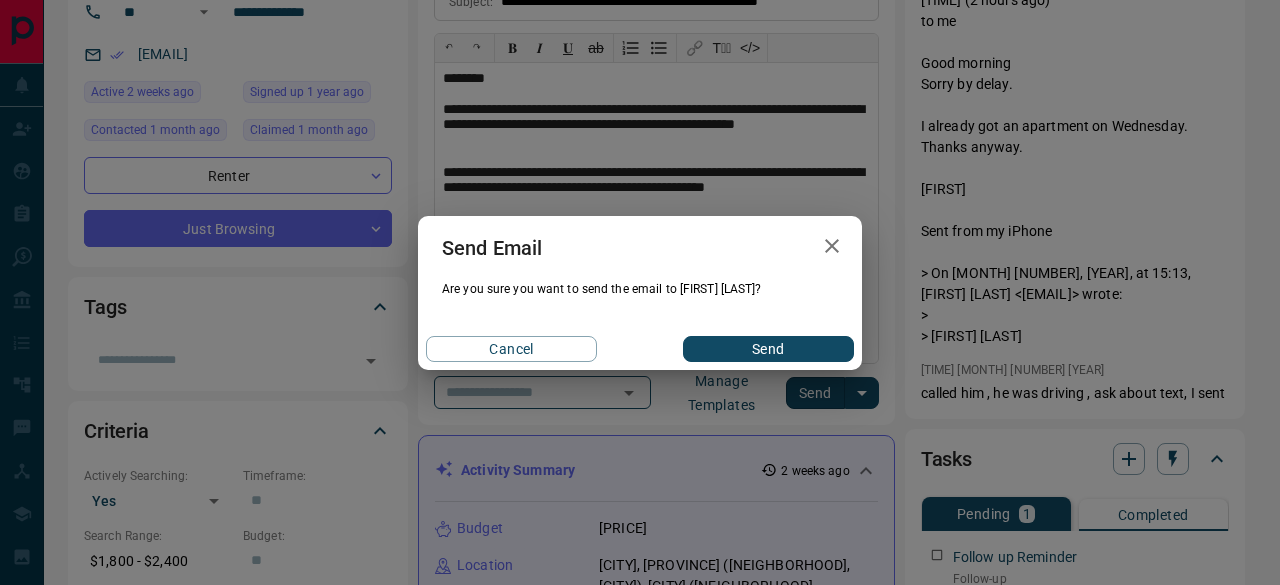 click on "Cancel Send" at bounding box center (640, 349) 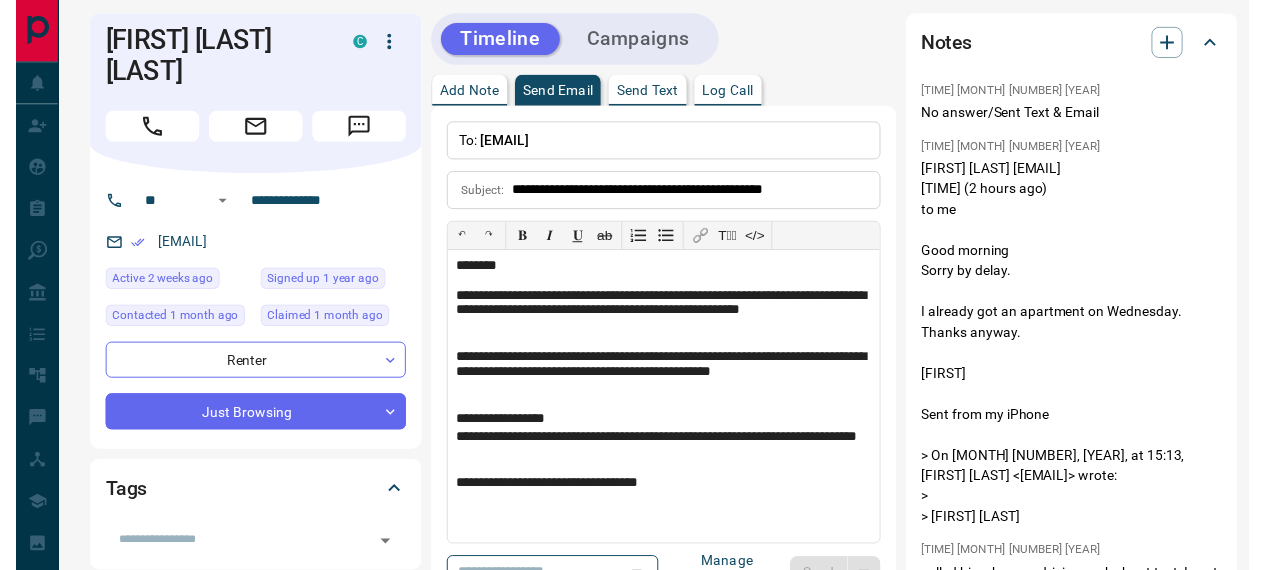scroll, scrollTop: 0, scrollLeft: 0, axis: both 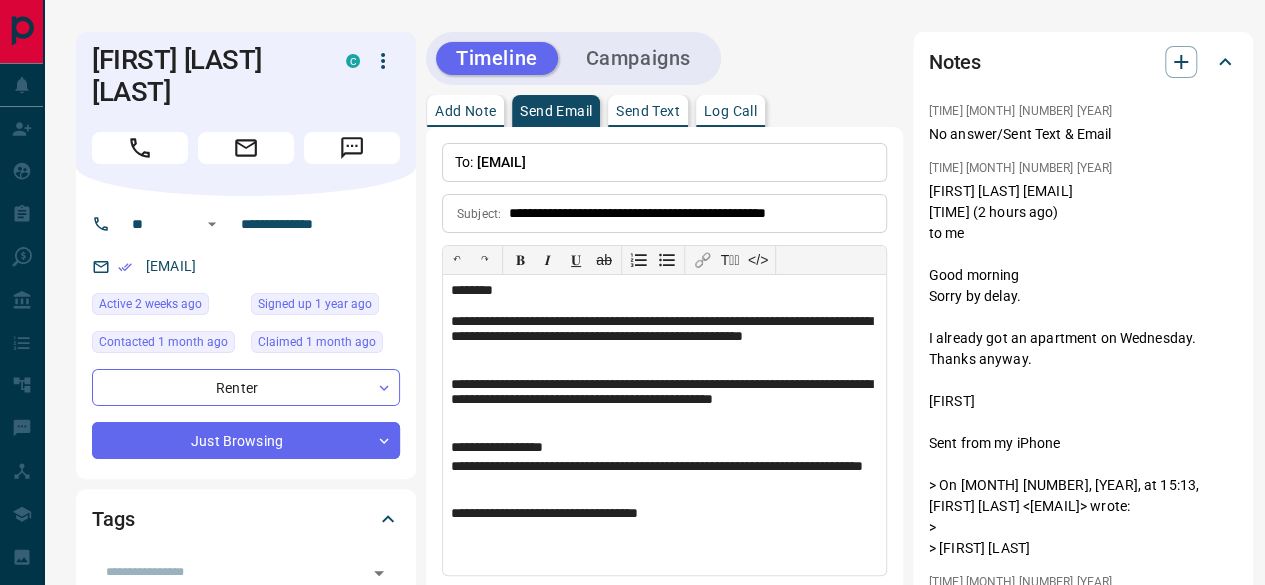 type 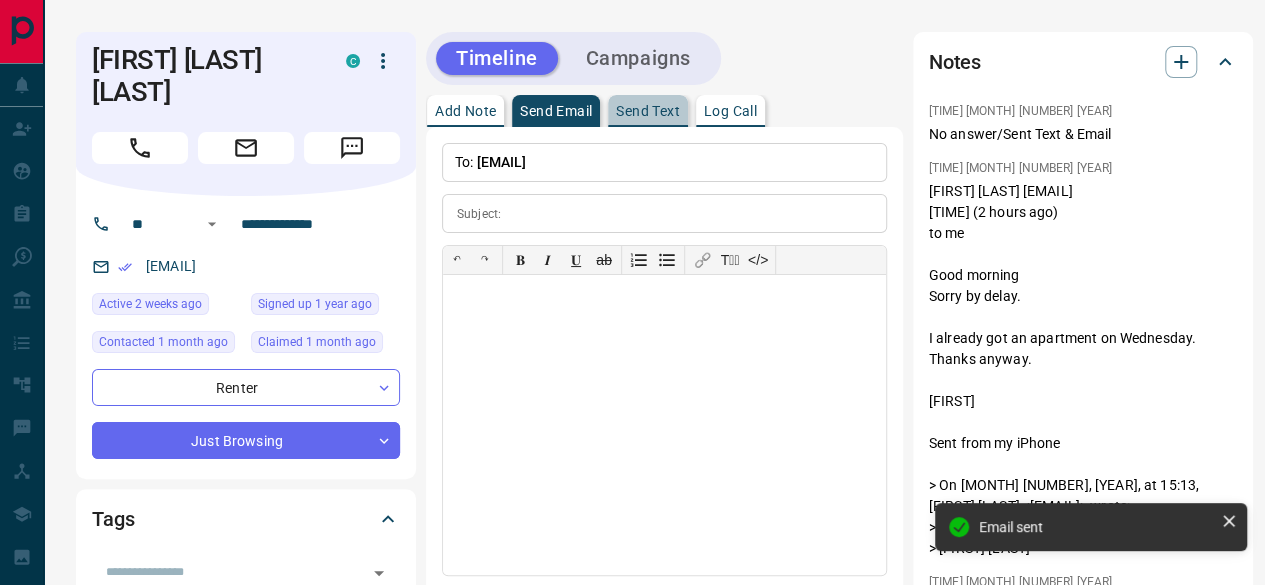 click on "Send Text" at bounding box center [648, 111] 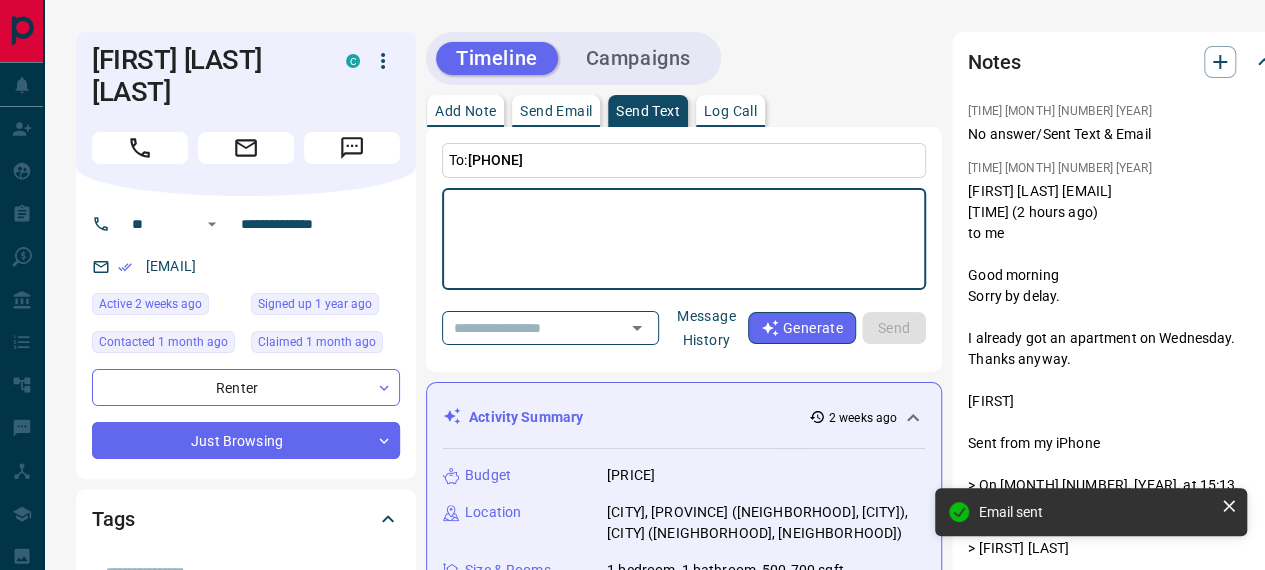 click on "* ​" at bounding box center (684, 239) 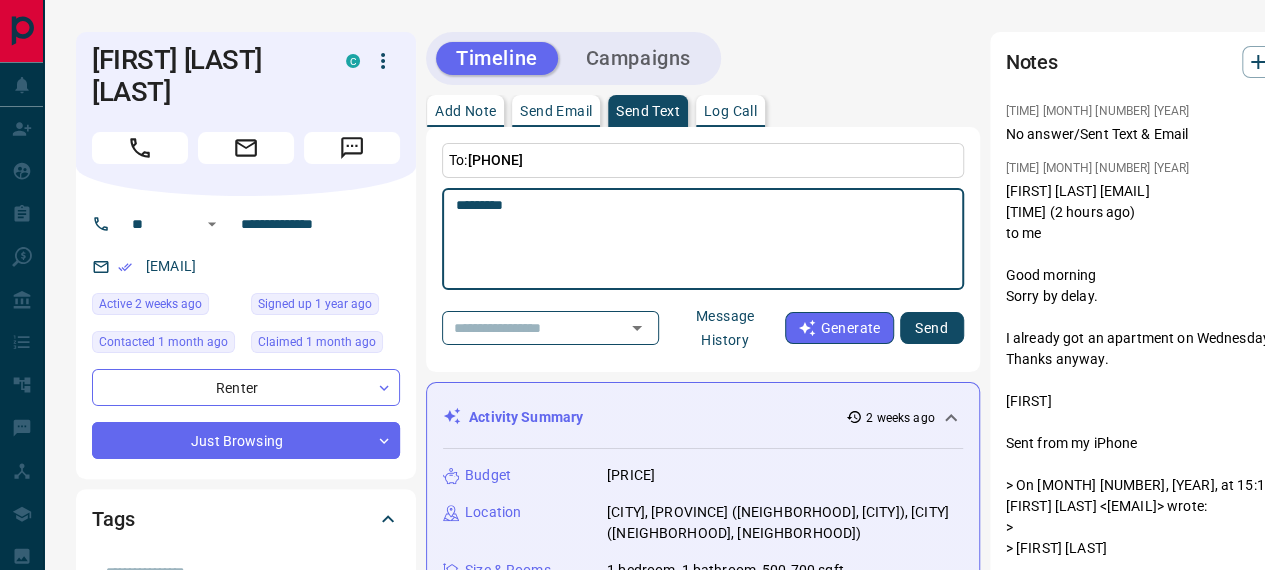 paste on "**********" 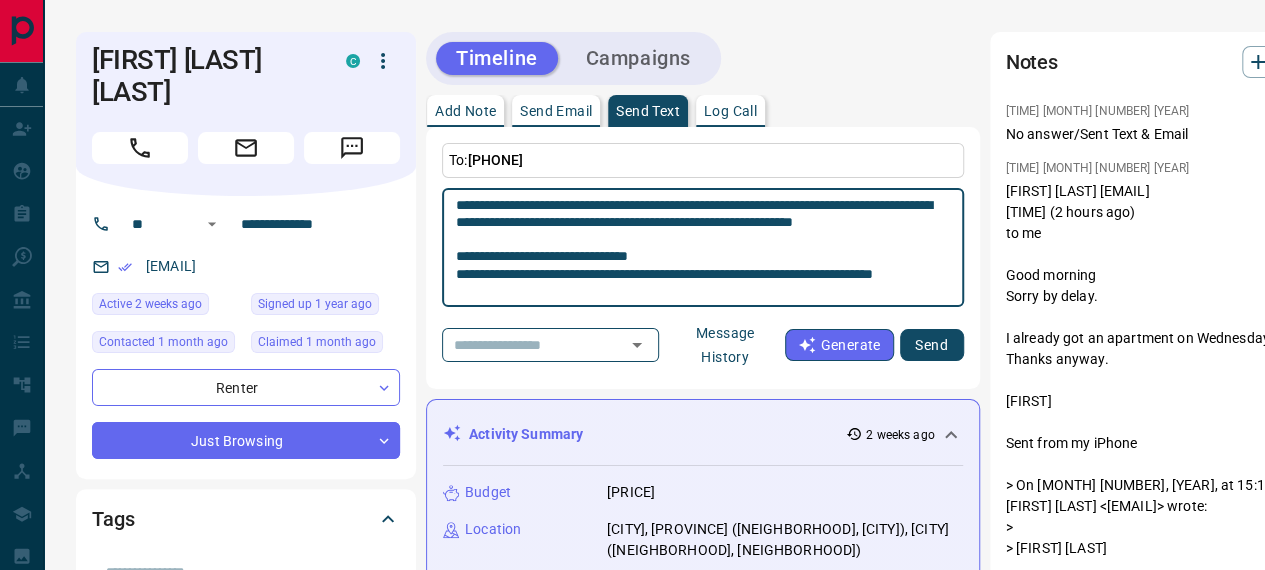 scroll, scrollTop: 34, scrollLeft: 0, axis: vertical 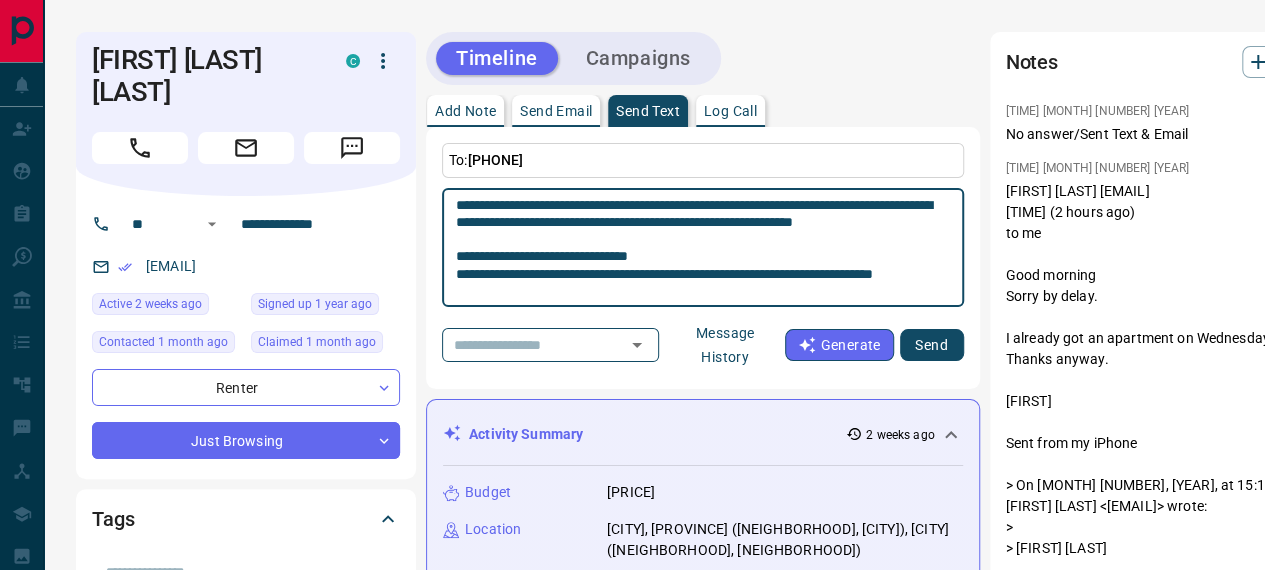 type on "**********" 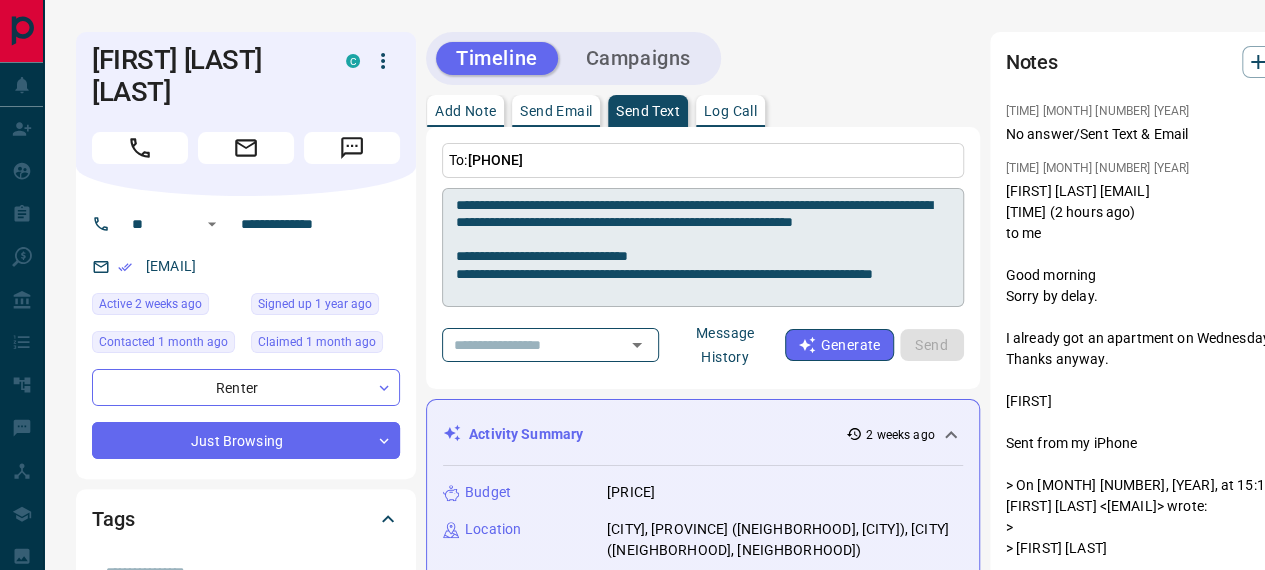 type 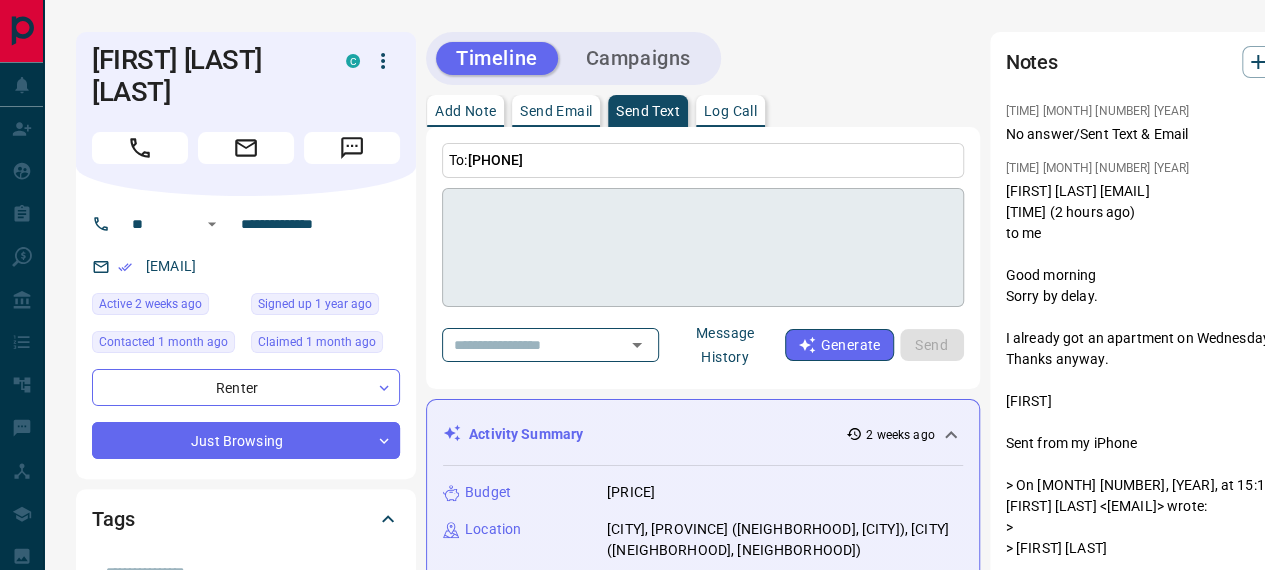 scroll, scrollTop: 0, scrollLeft: 0, axis: both 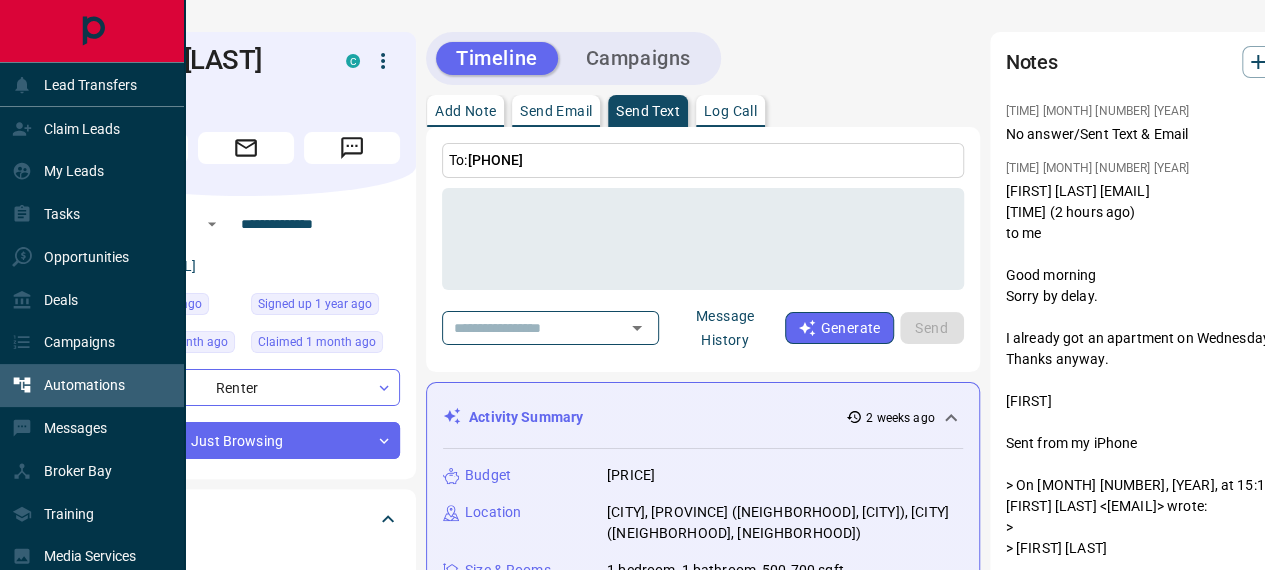 click on "Automations" at bounding box center [84, 385] 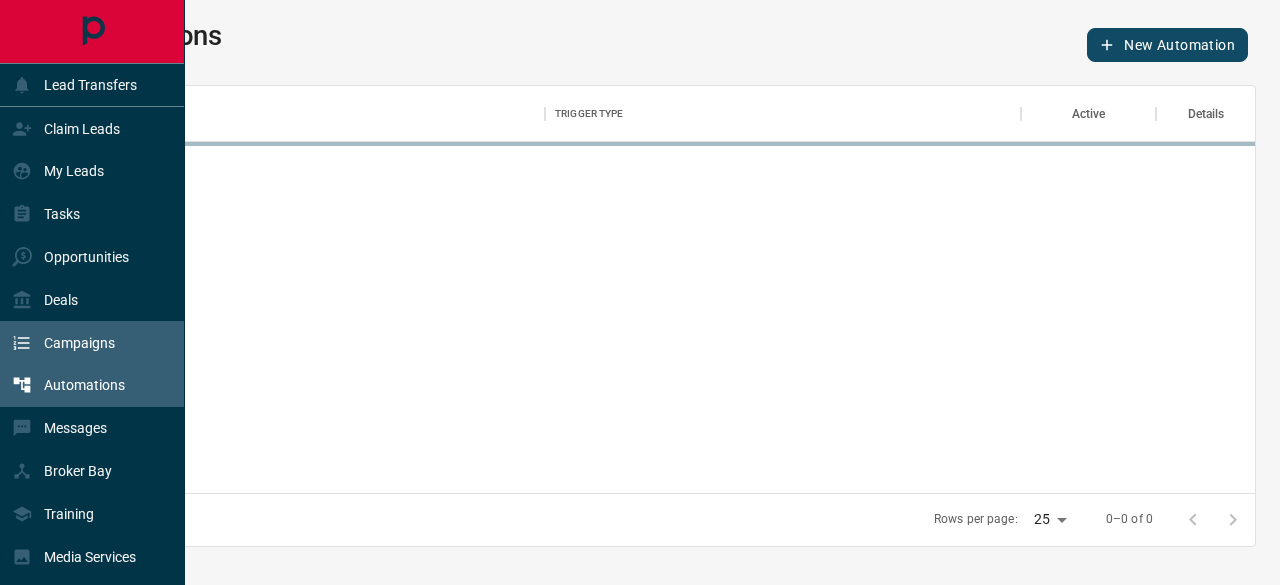scroll, scrollTop: 16, scrollLeft: 16, axis: both 